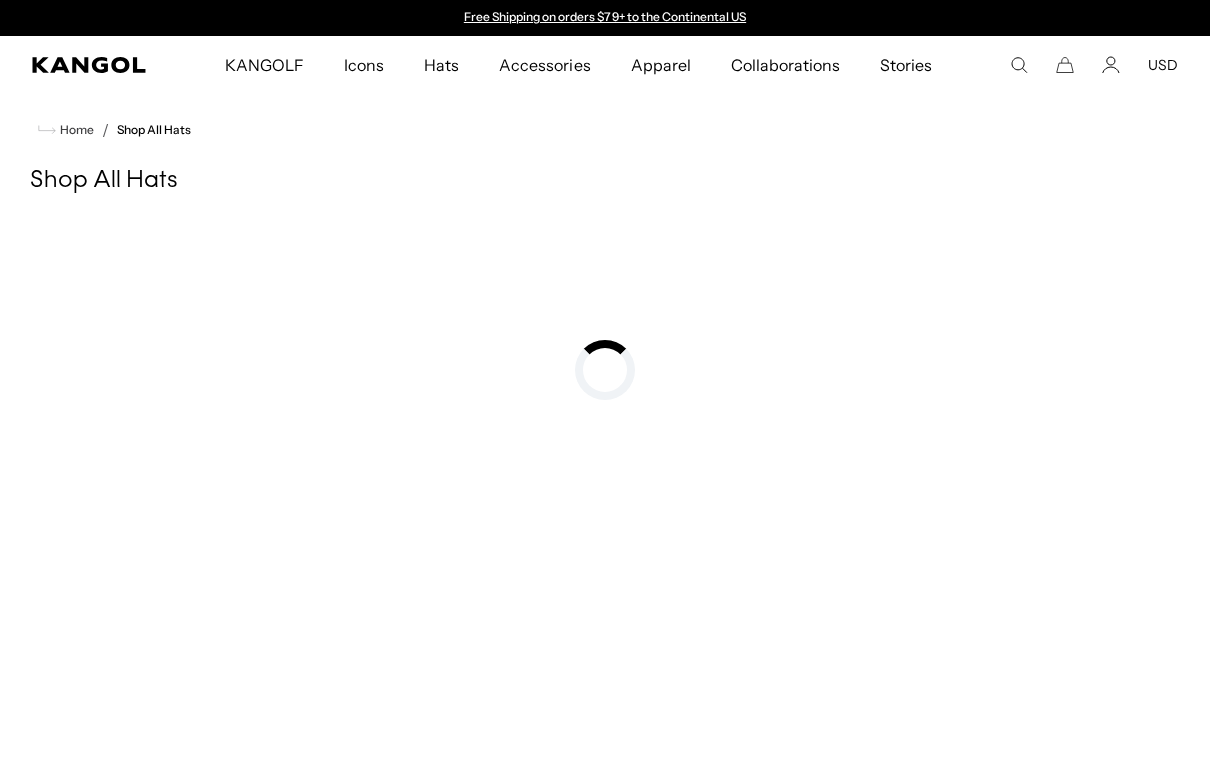 scroll, scrollTop: 0, scrollLeft: 0, axis: both 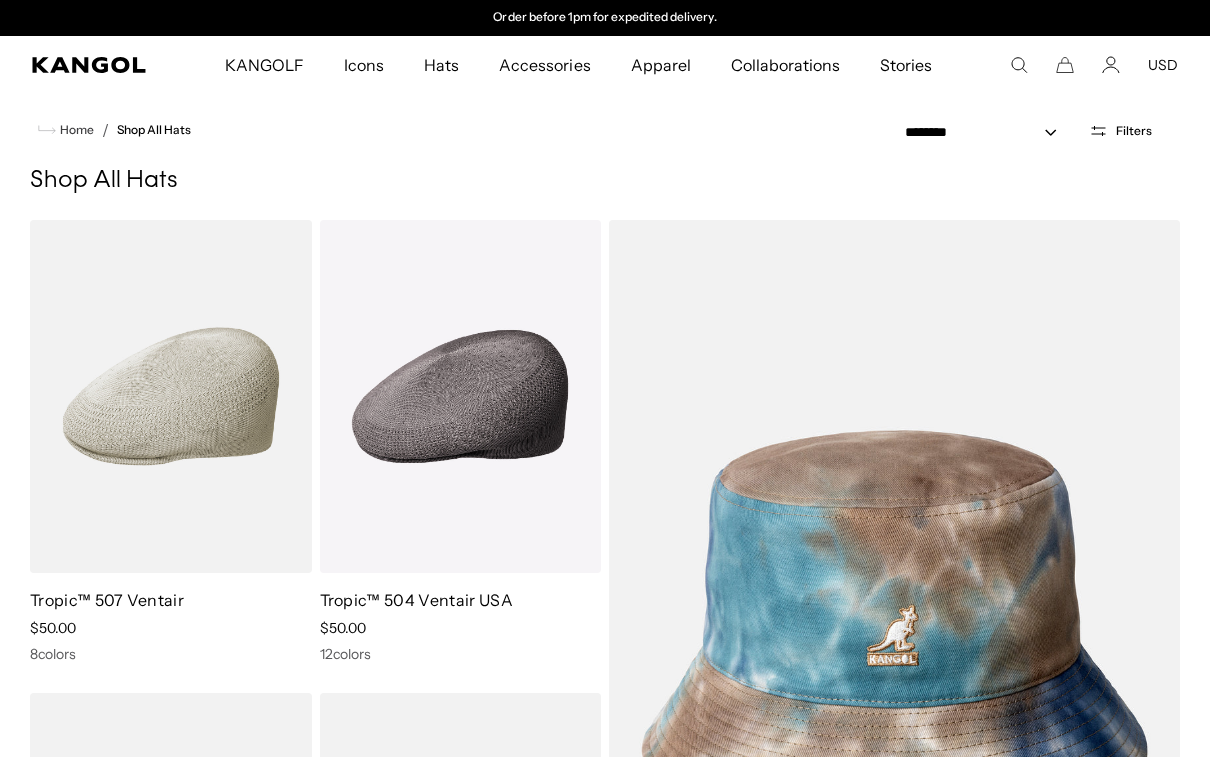 click on "Close dialog Enter your email to unlock
10% OFF
your first order *Excludes select styles, gift cards, tax, shipping and previous purchases.  Discount does not combine with other coupons.  See the site for details.  Continue ******" at bounding box center [605, 378] 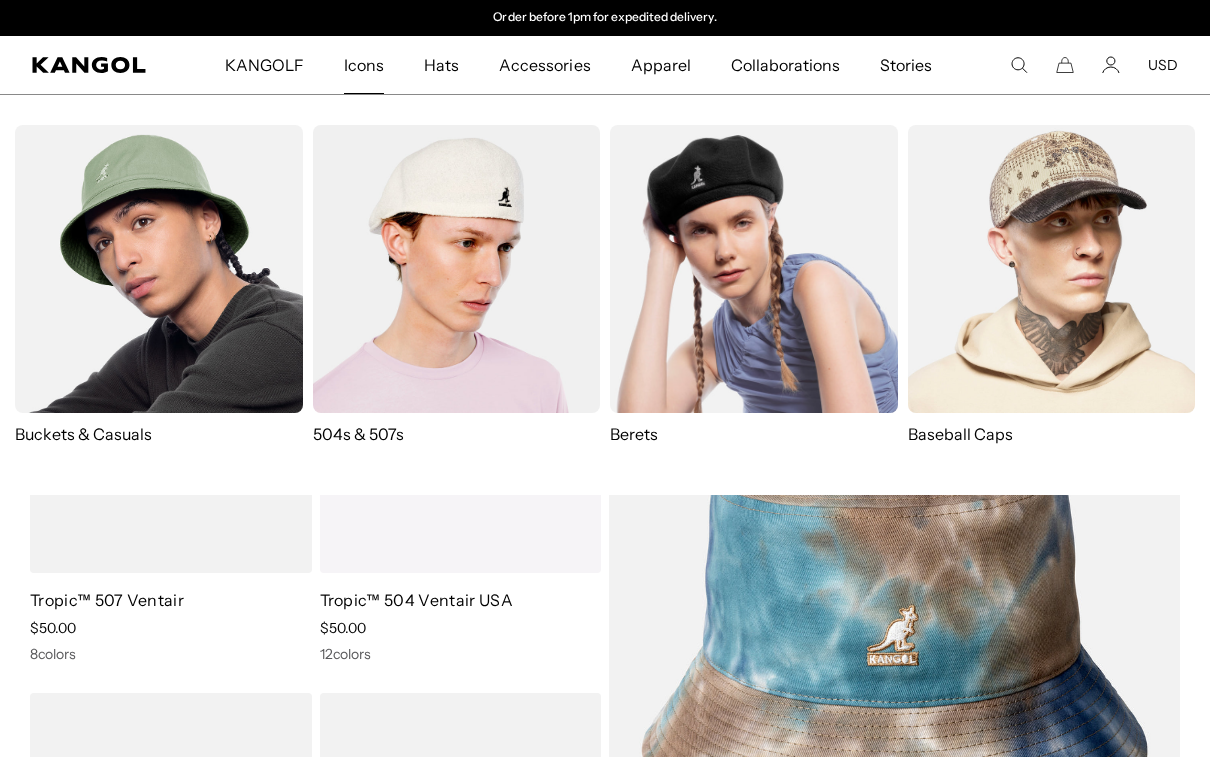 scroll, scrollTop: 0, scrollLeft: 0, axis: both 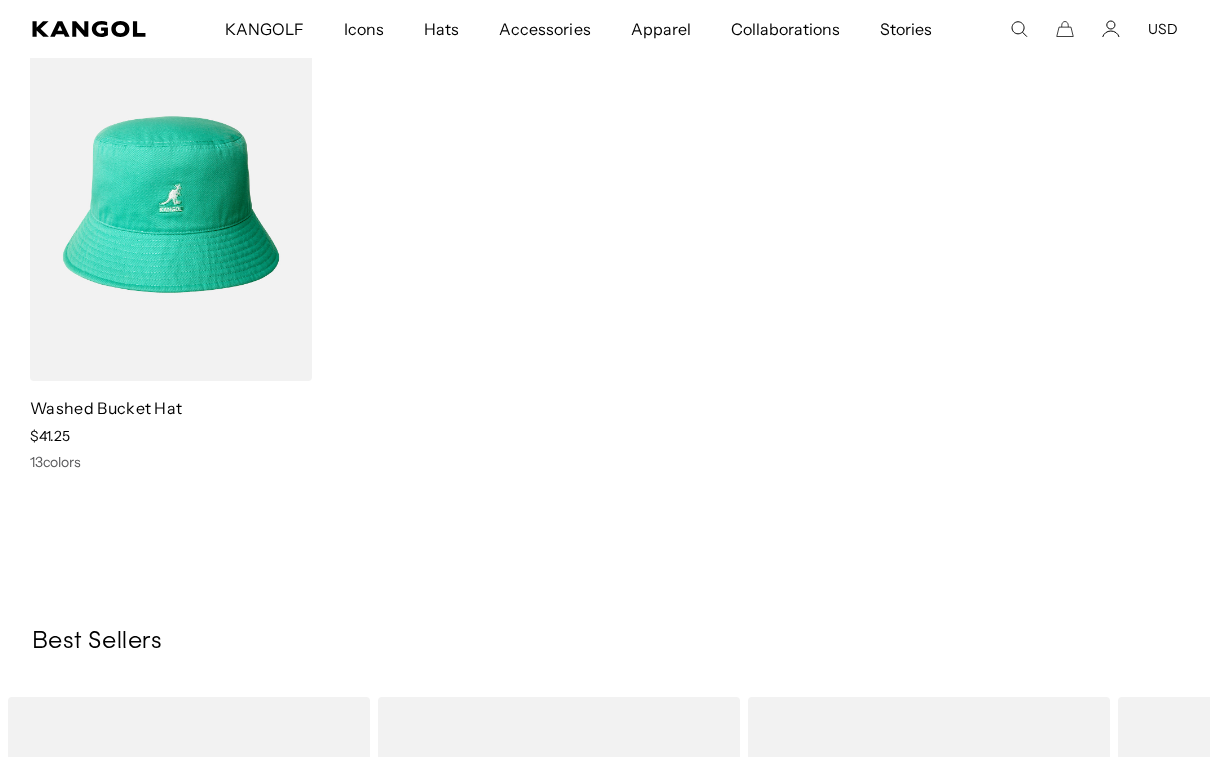 click 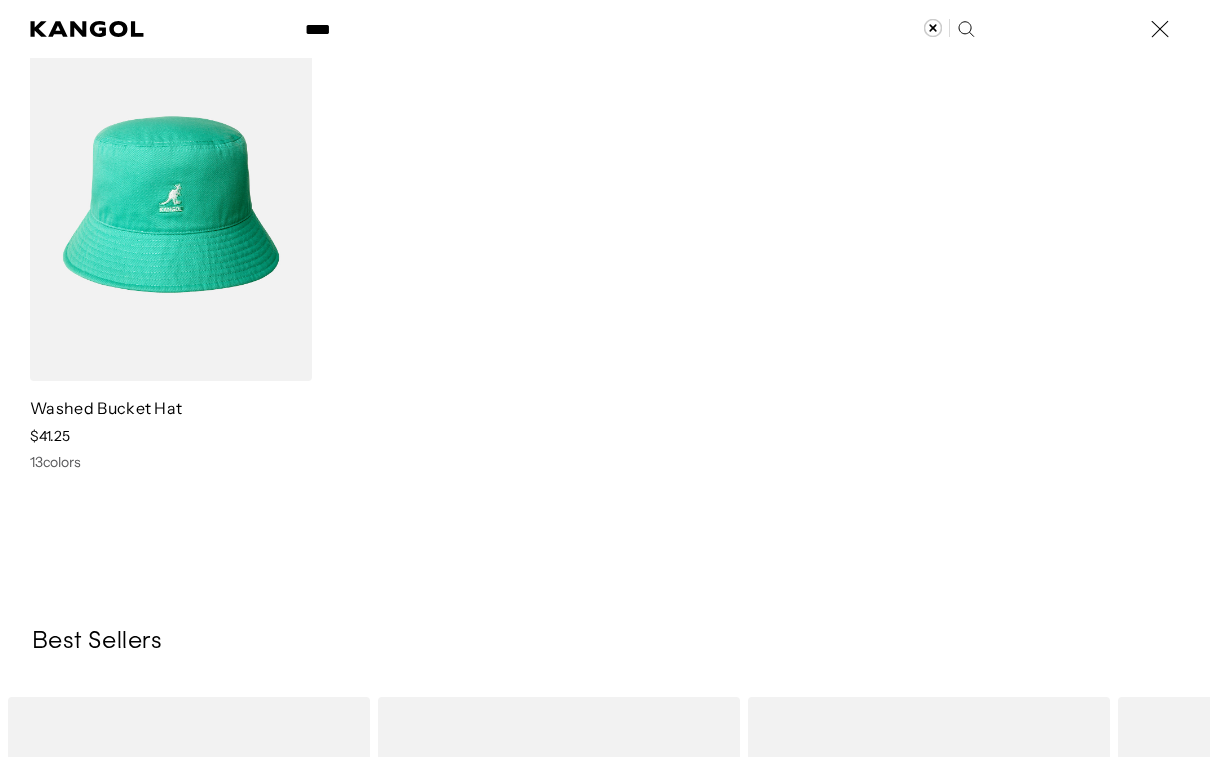 type on "****" 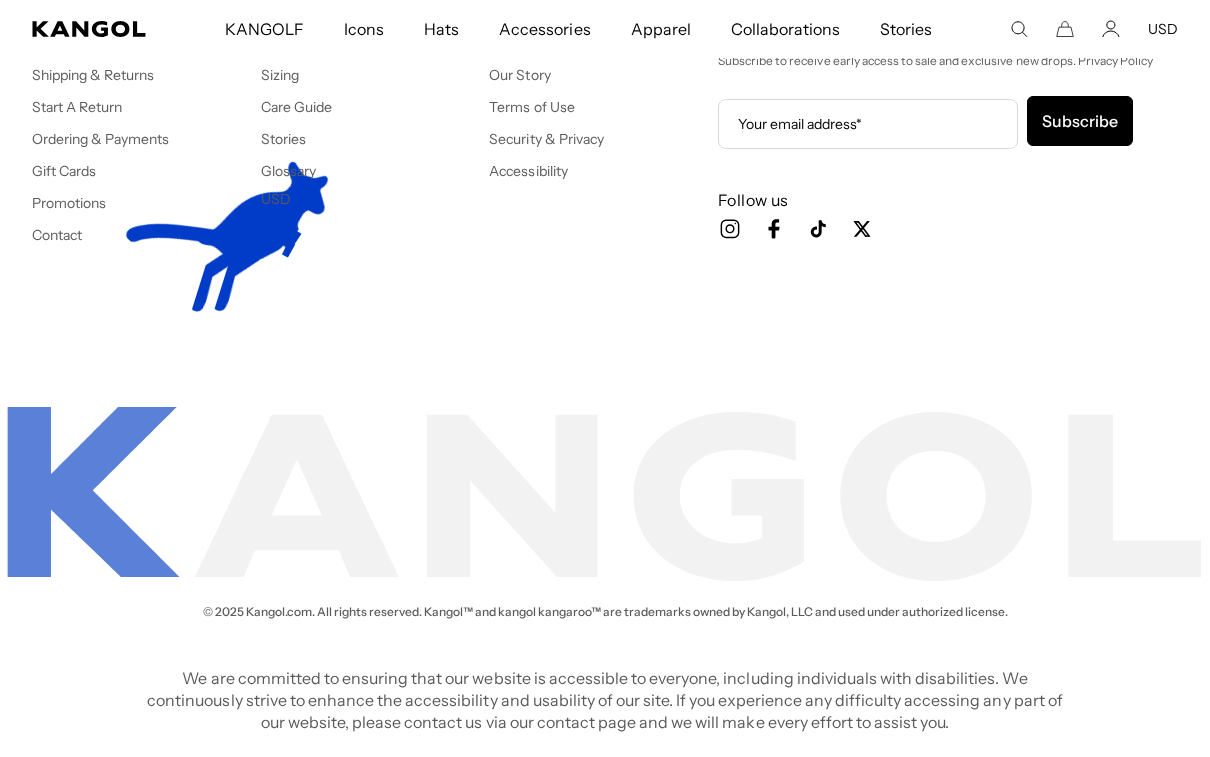 scroll, scrollTop: 0, scrollLeft: 0, axis: both 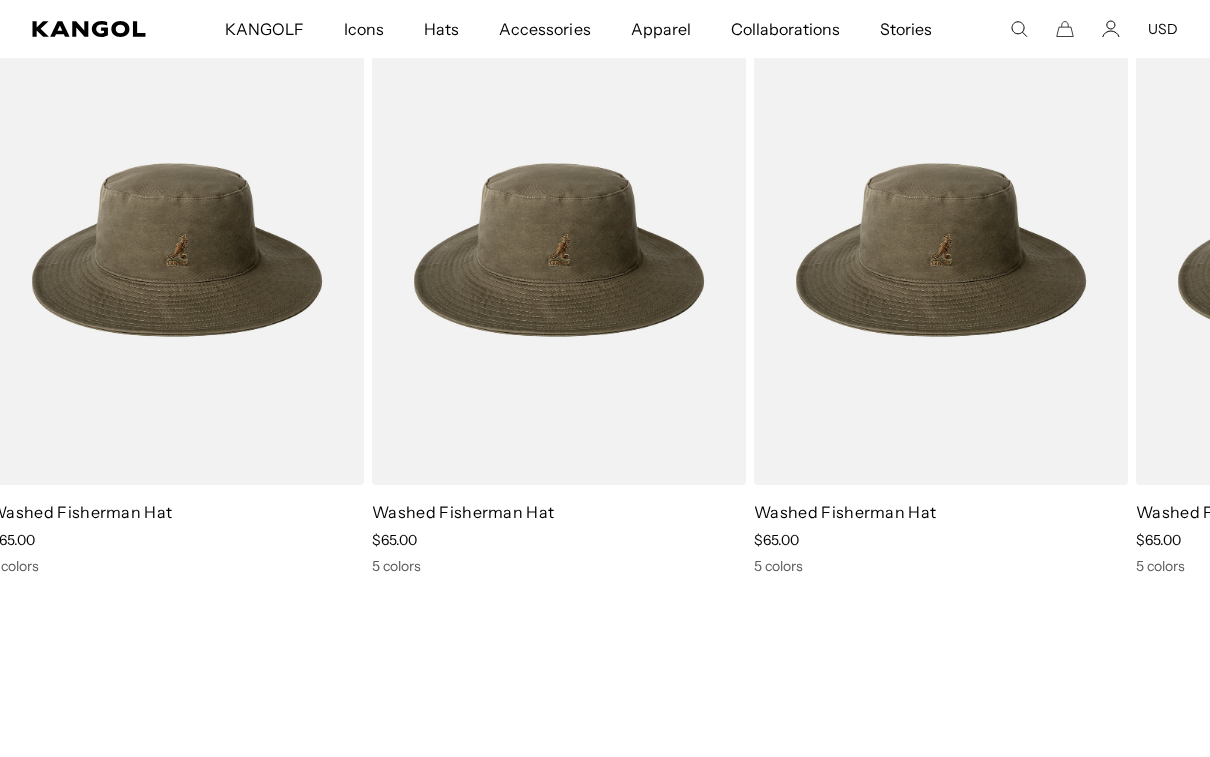 click on "Washed Fisherman Hat" at bounding box center [463, 512] 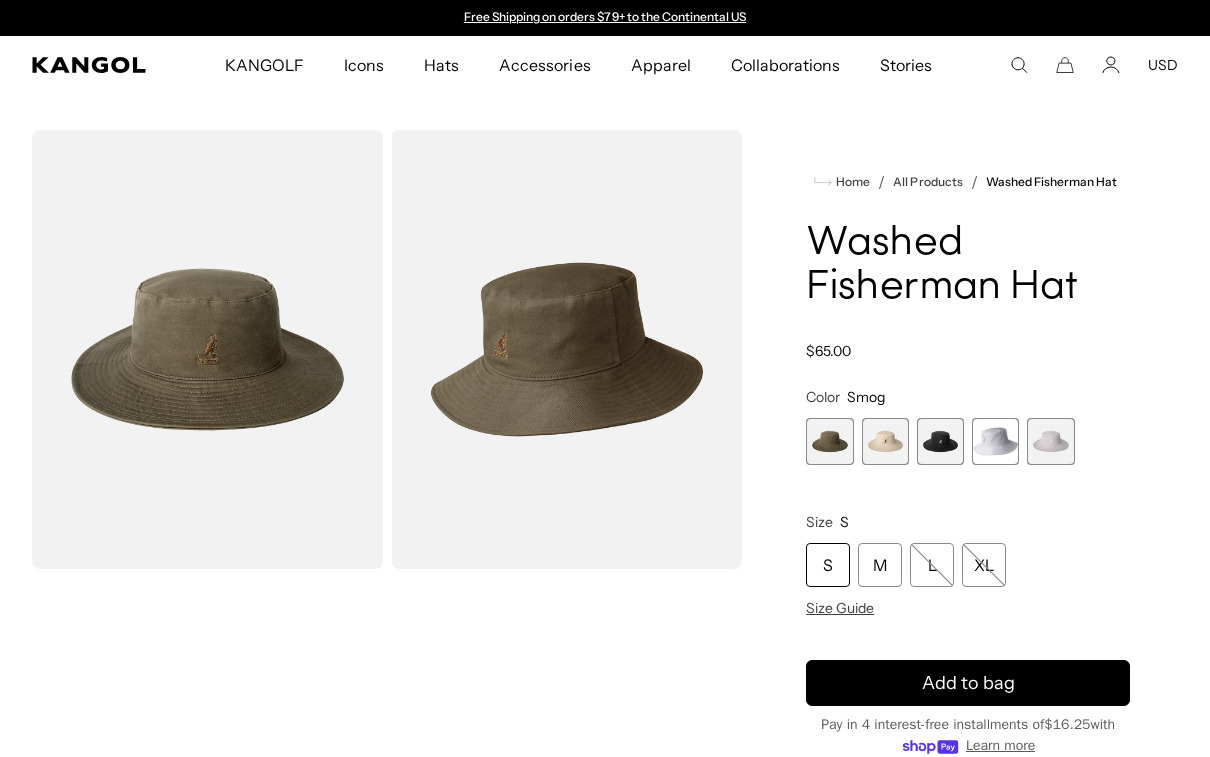 scroll, scrollTop: 0, scrollLeft: 0, axis: both 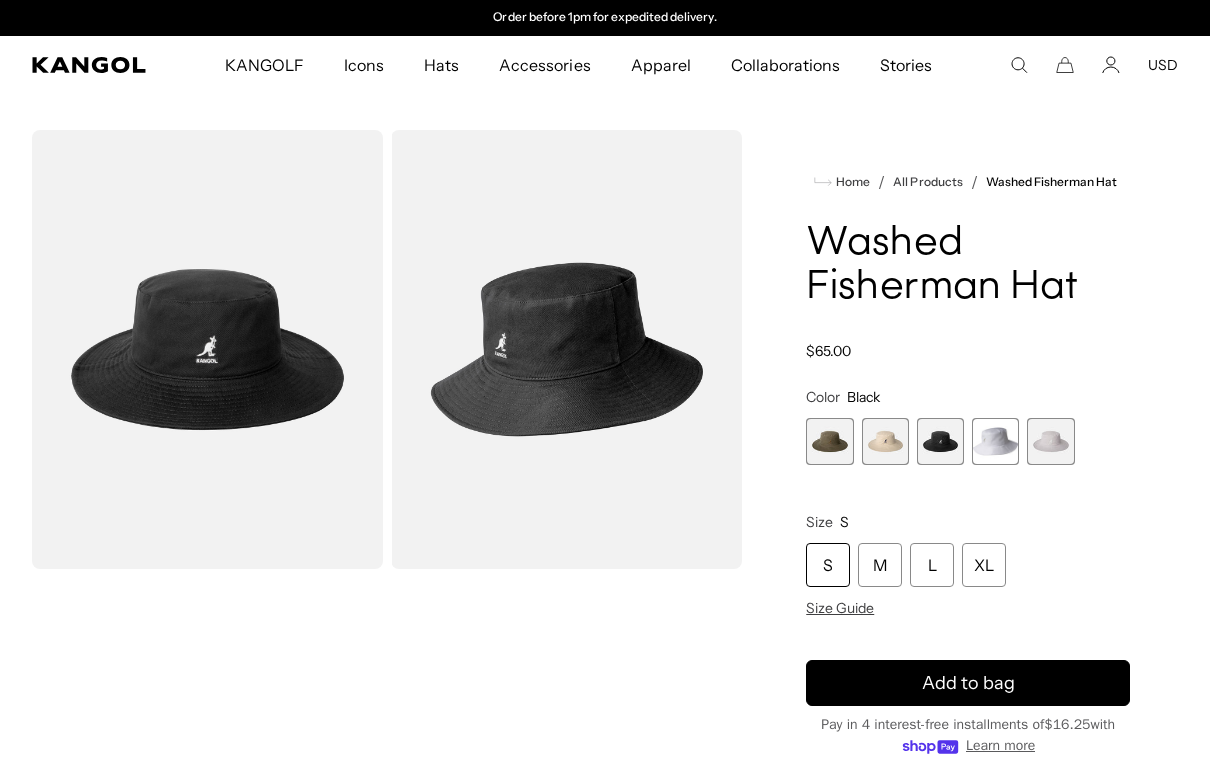 click at bounding box center (829, 441) 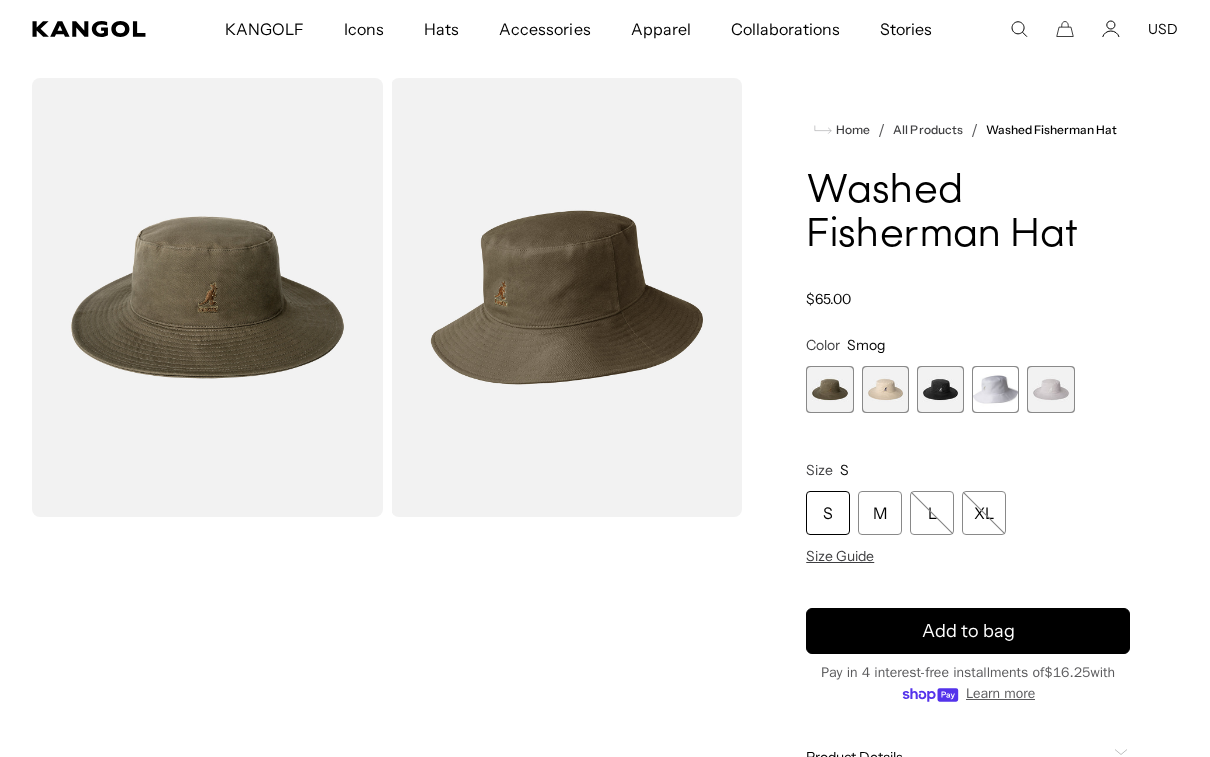 scroll, scrollTop: 79, scrollLeft: 0, axis: vertical 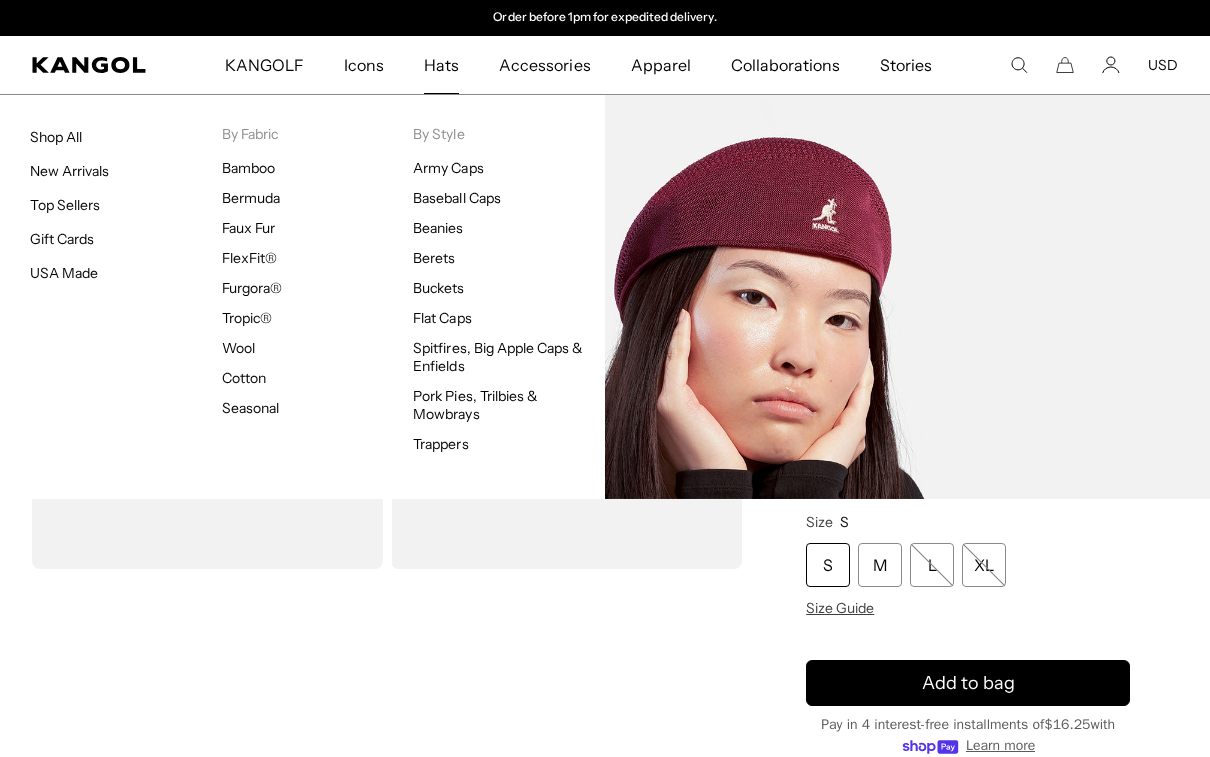 click on "KANGOLF
KANGOLF
Shop the KANGOLF Collection
Golf Accessories
All Golf
Icons
Icons" at bounding box center [605, 65] 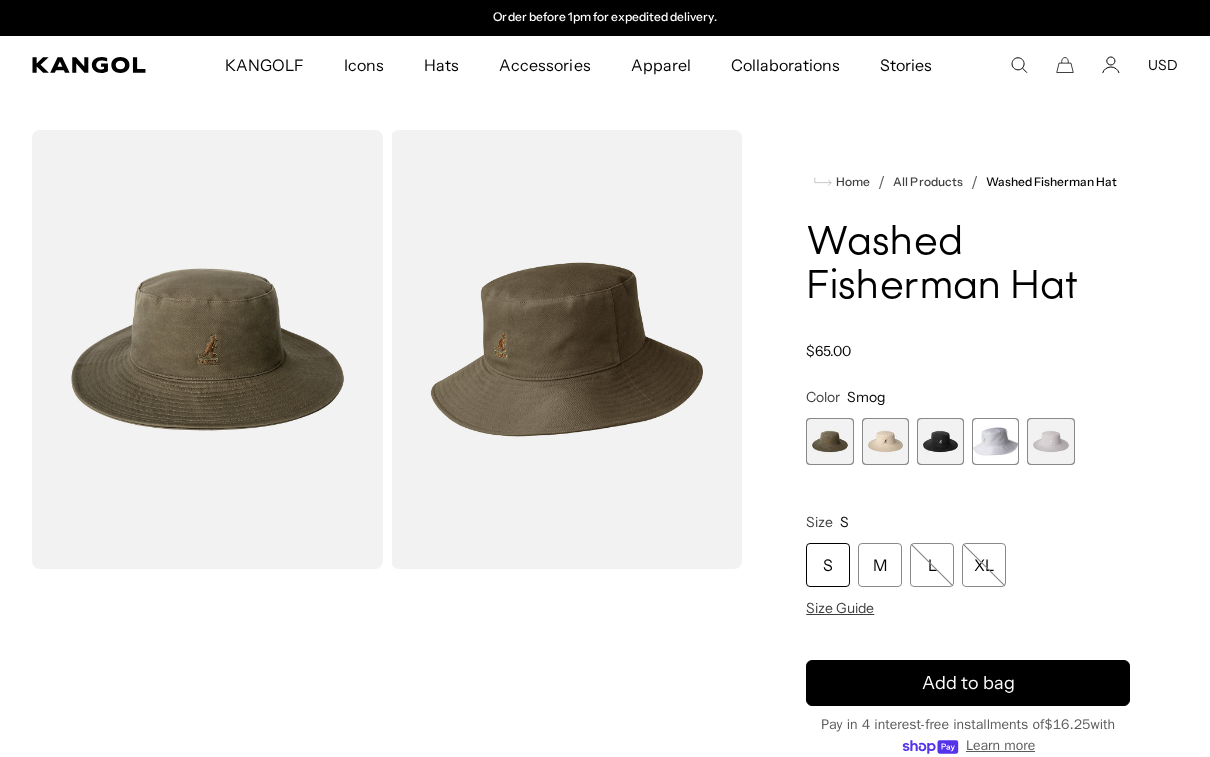 click 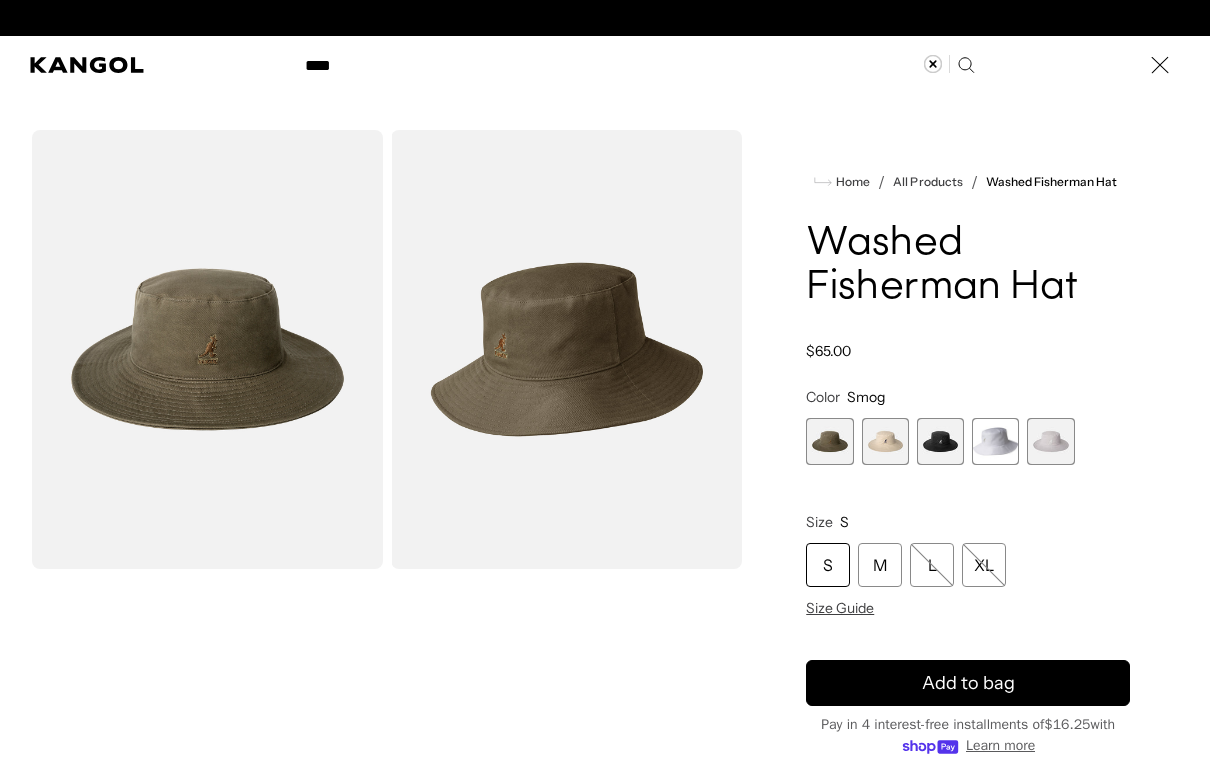 scroll, scrollTop: 0, scrollLeft: 0, axis: both 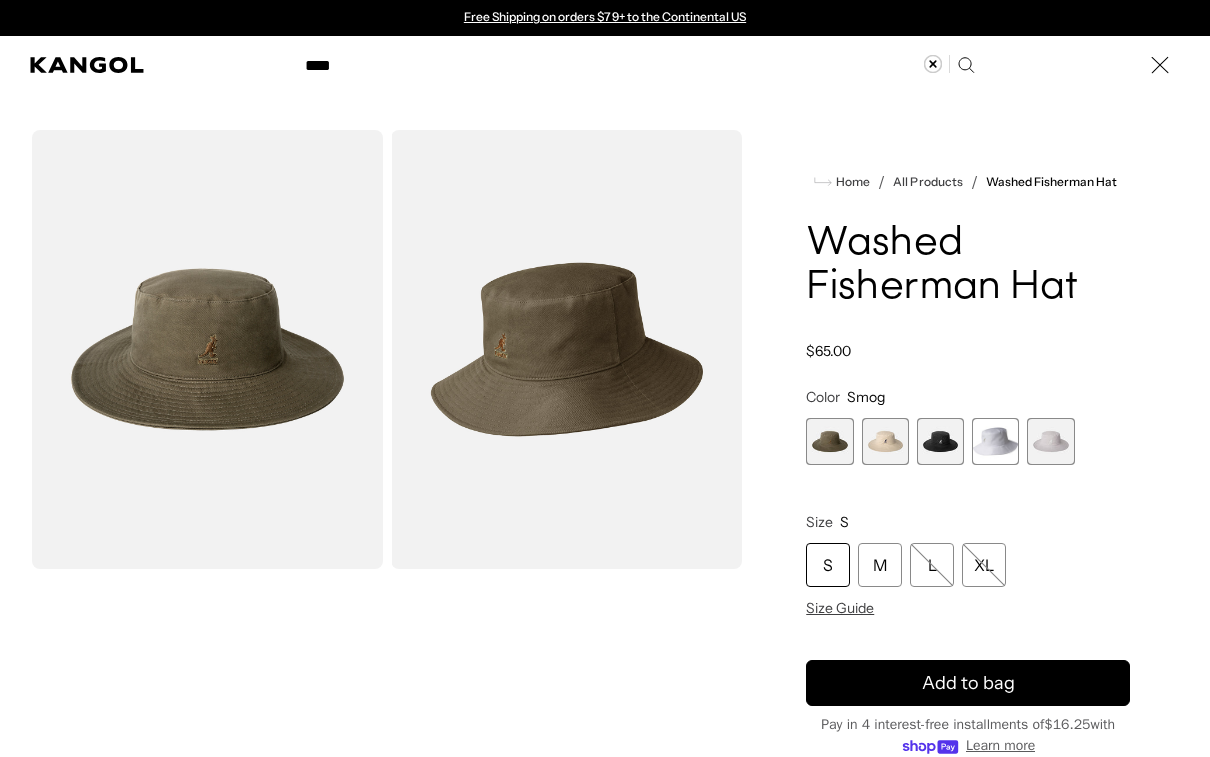 type on "****" 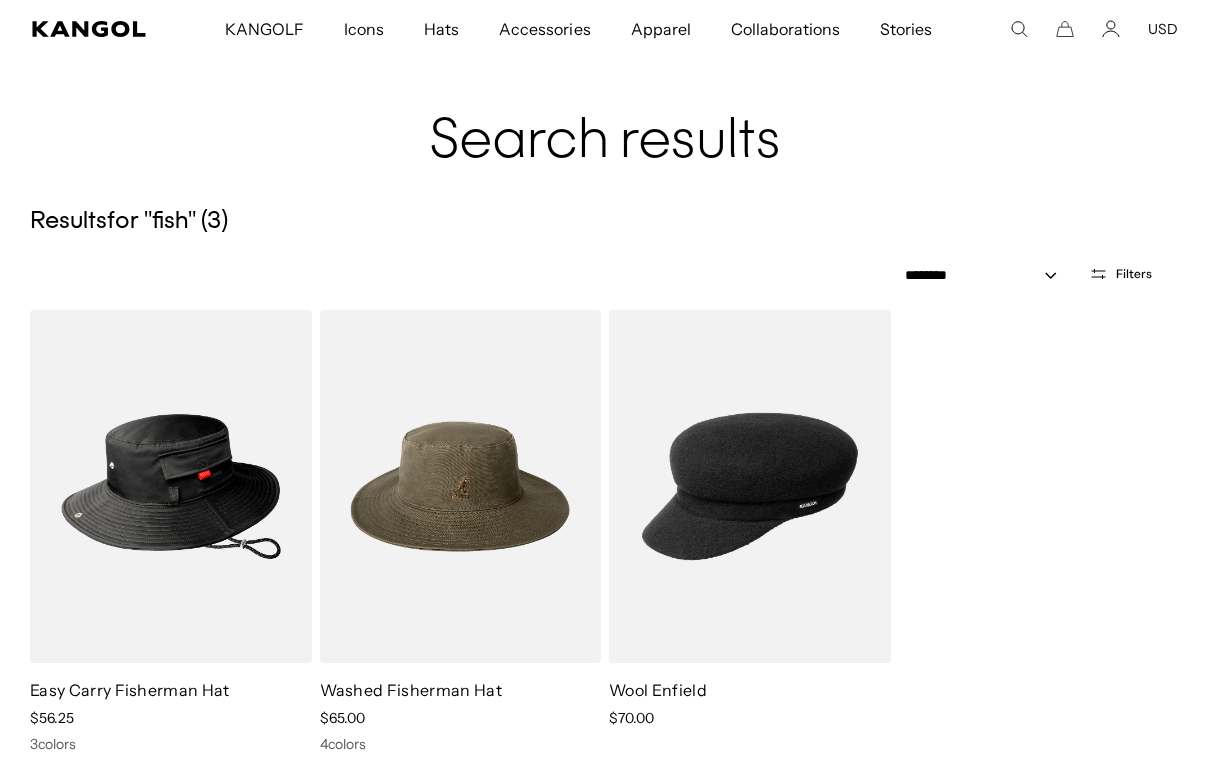 scroll, scrollTop: 115, scrollLeft: 0, axis: vertical 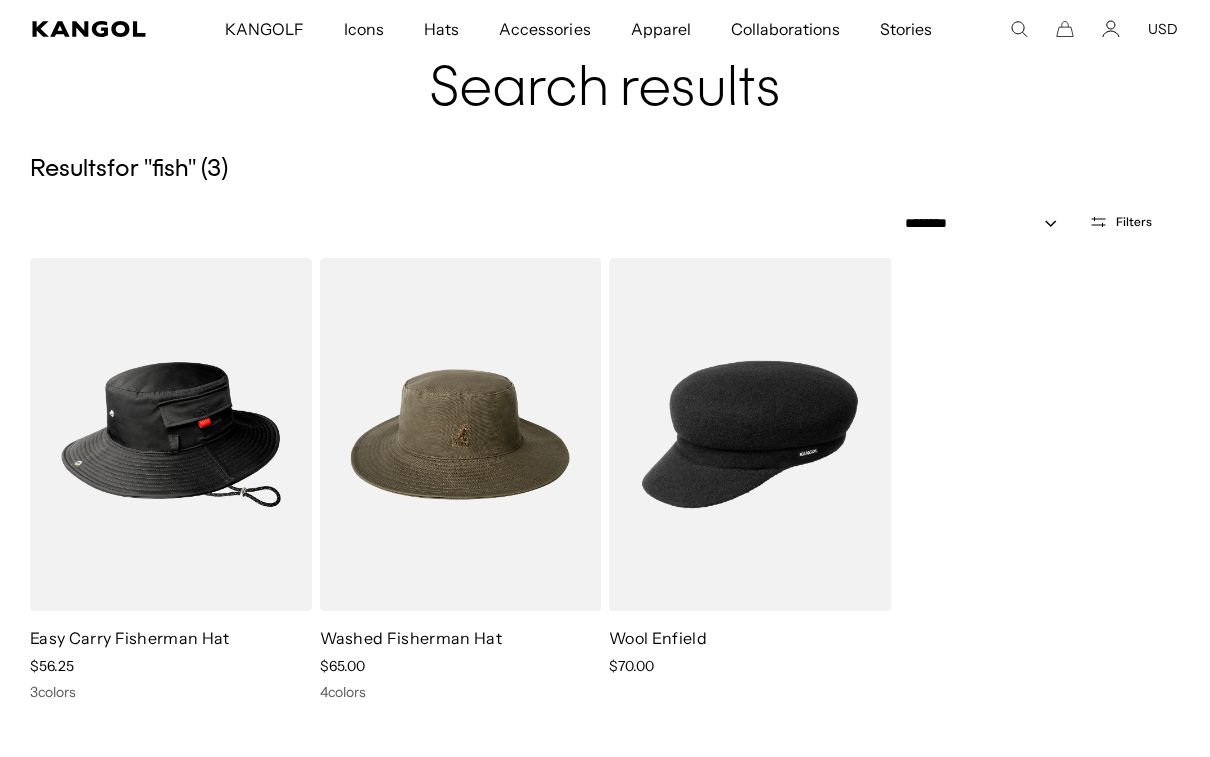 click at bounding box center [0, 0] 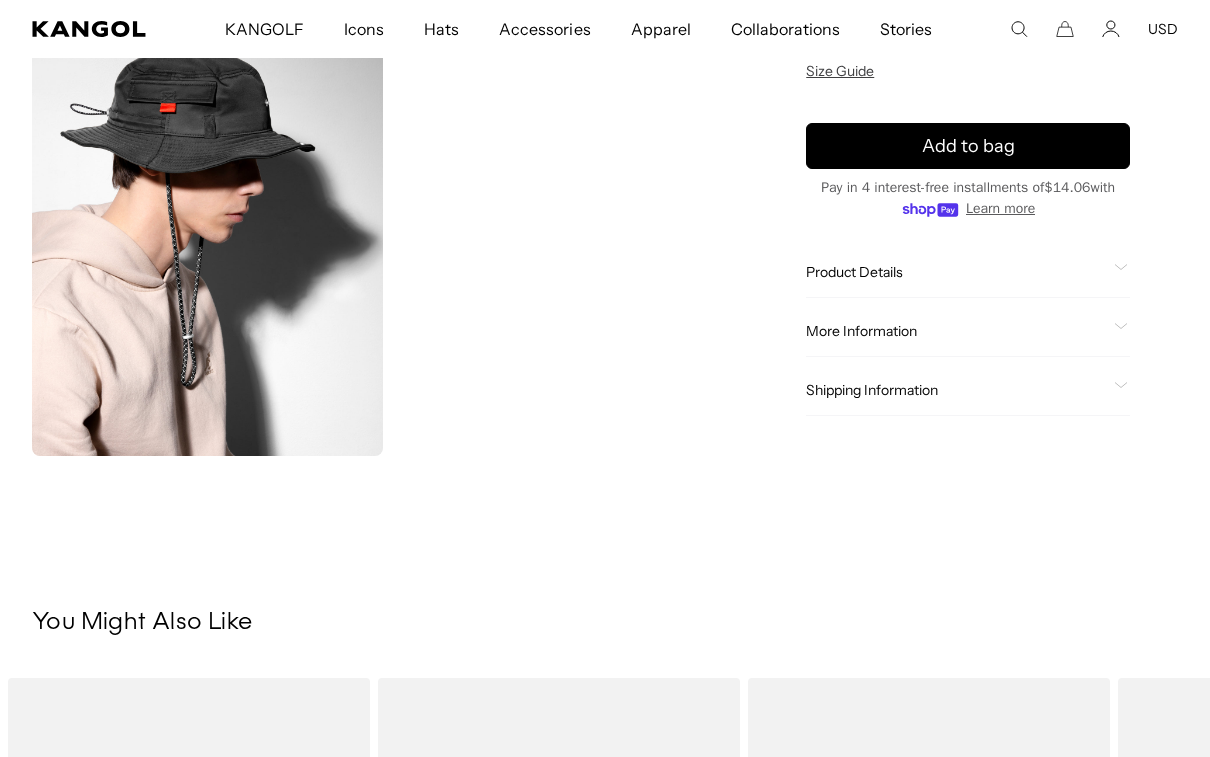 scroll, scrollTop: 567, scrollLeft: 0, axis: vertical 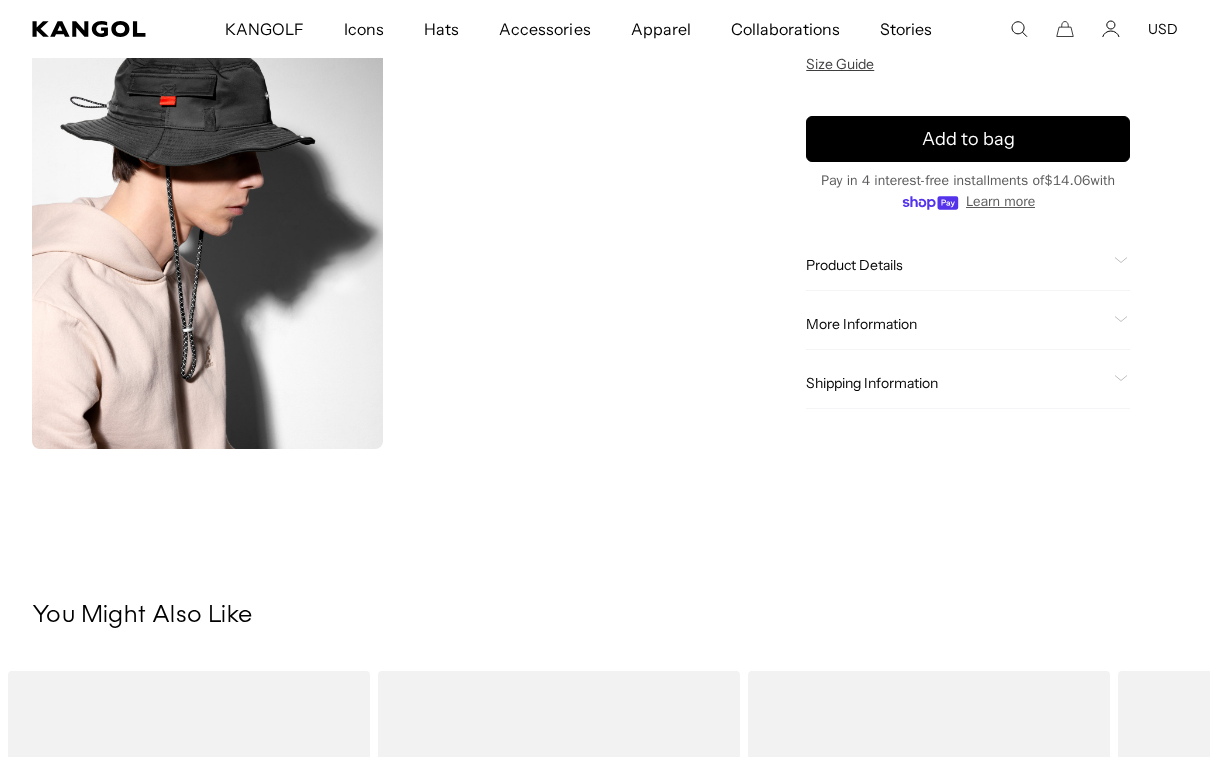 click on "Product Details" 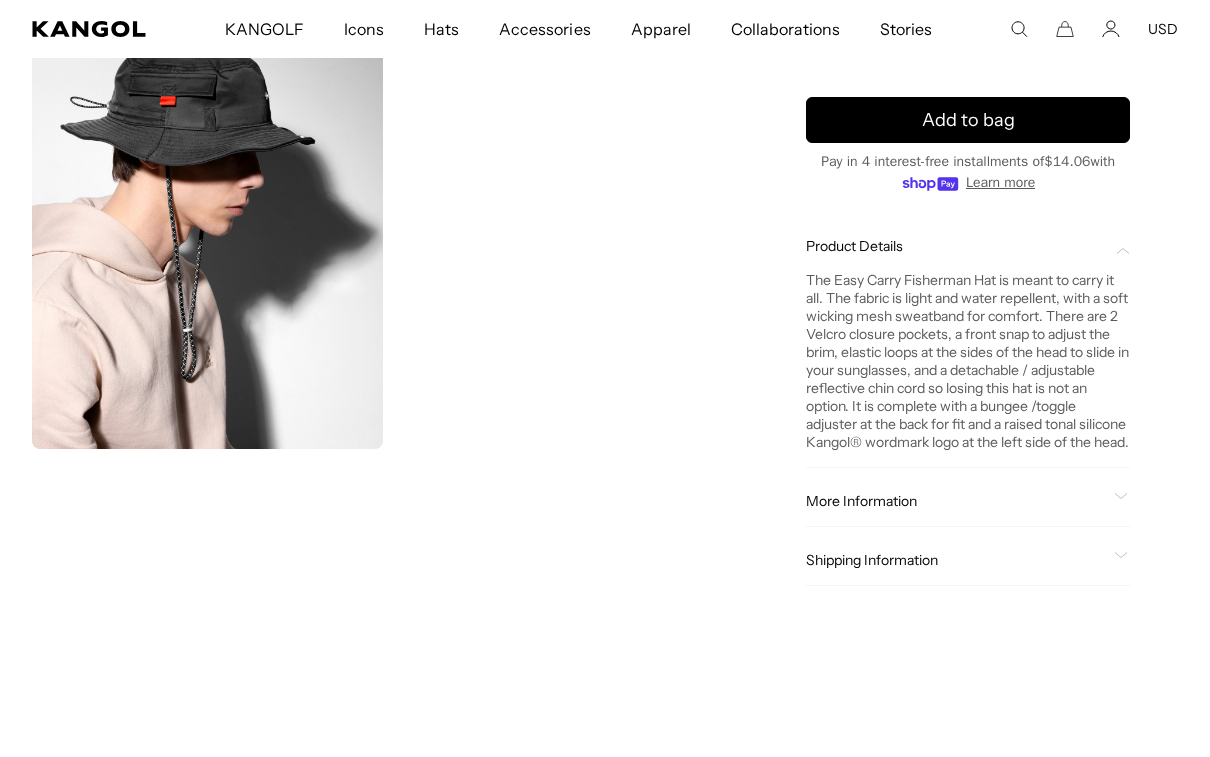 scroll, scrollTop: 0, scrollLeft: 0, axis: both 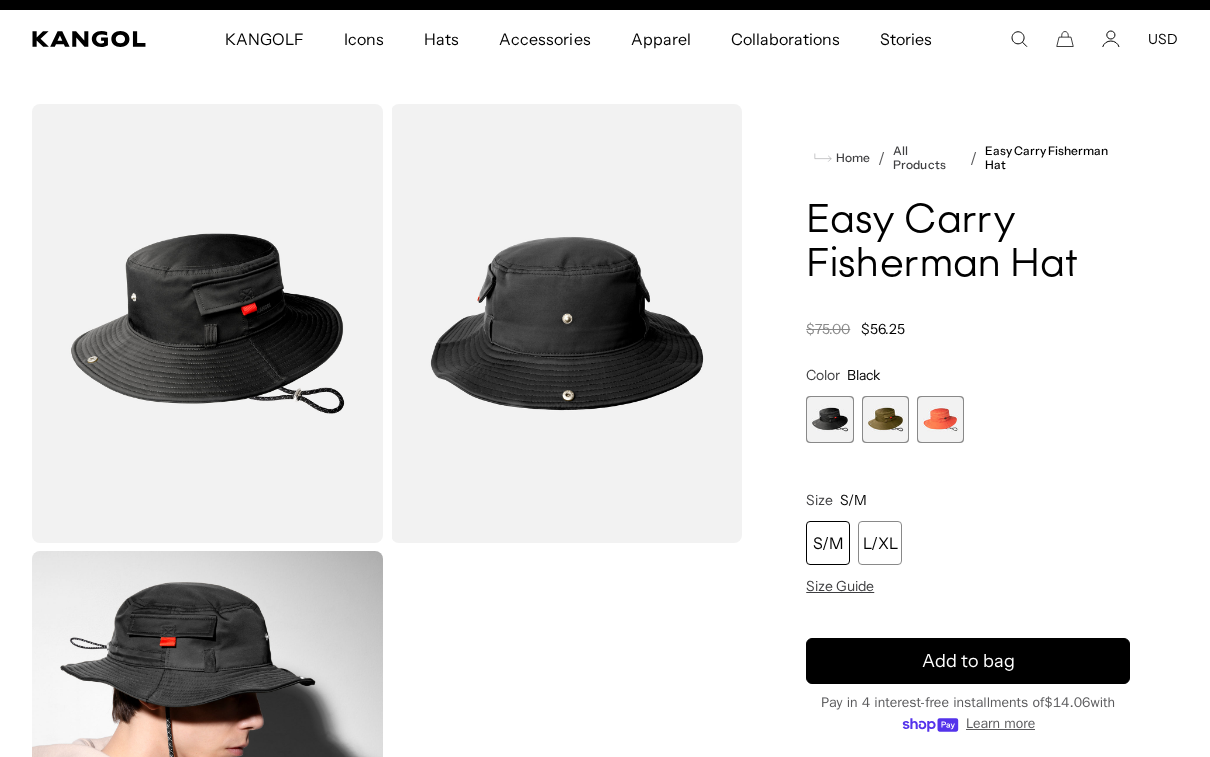click on "Home
/
All Products
/
Easy Carry Fisherman Hat
Easy Carry Fisherman Hat
Regular price
$56.25
Regular price
$75.00
Sale price
$56.25
Color
Black
Previous
Next
Black
Variant sold out or unavailable
Surplus Green
Variant sold out or unavailable" at bounding box center [968, 635] 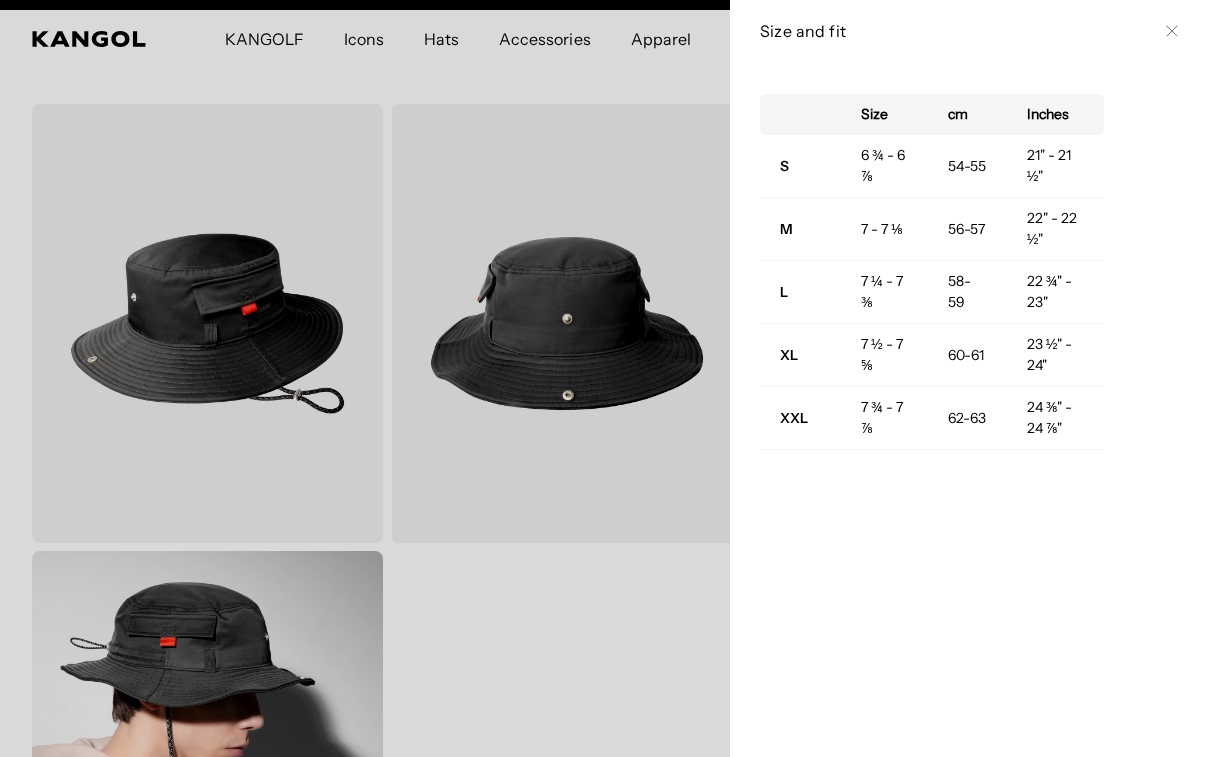 scroll, scrollTop: 0, scrollLeft: 0, axis: both 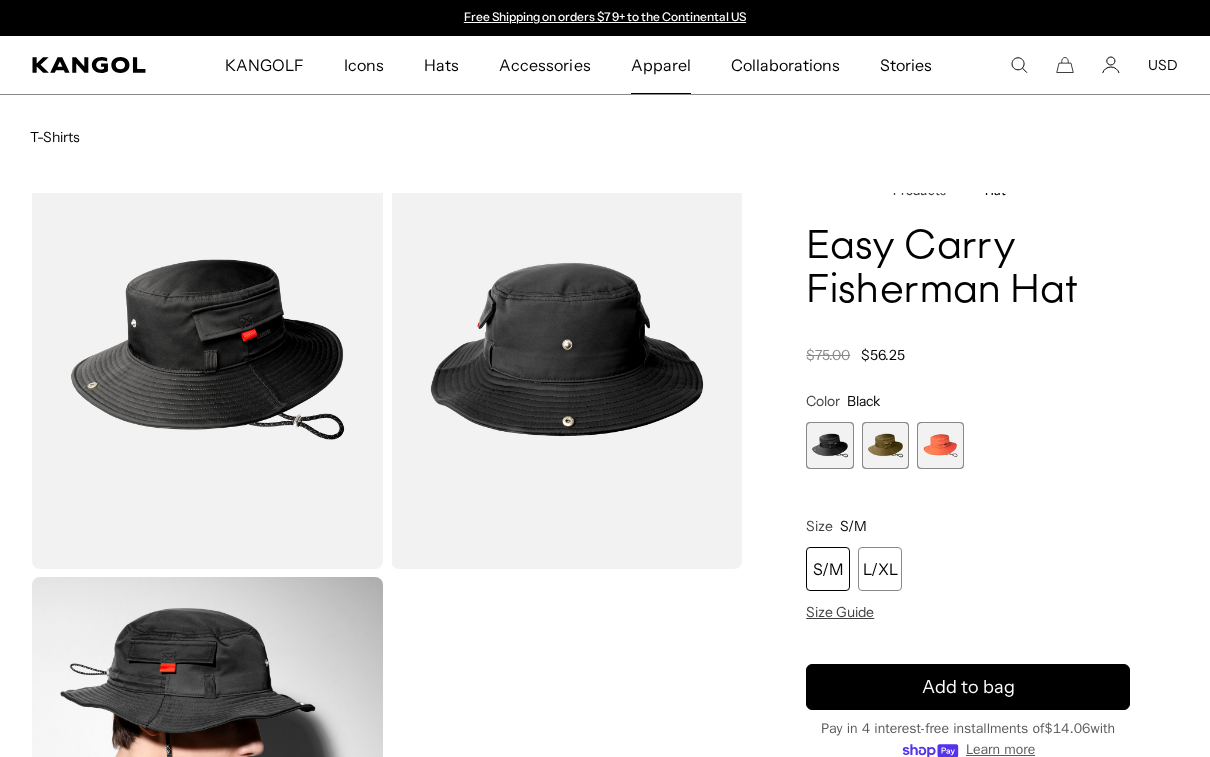 click on "T-Shirts" at bounding box center [55, 137] 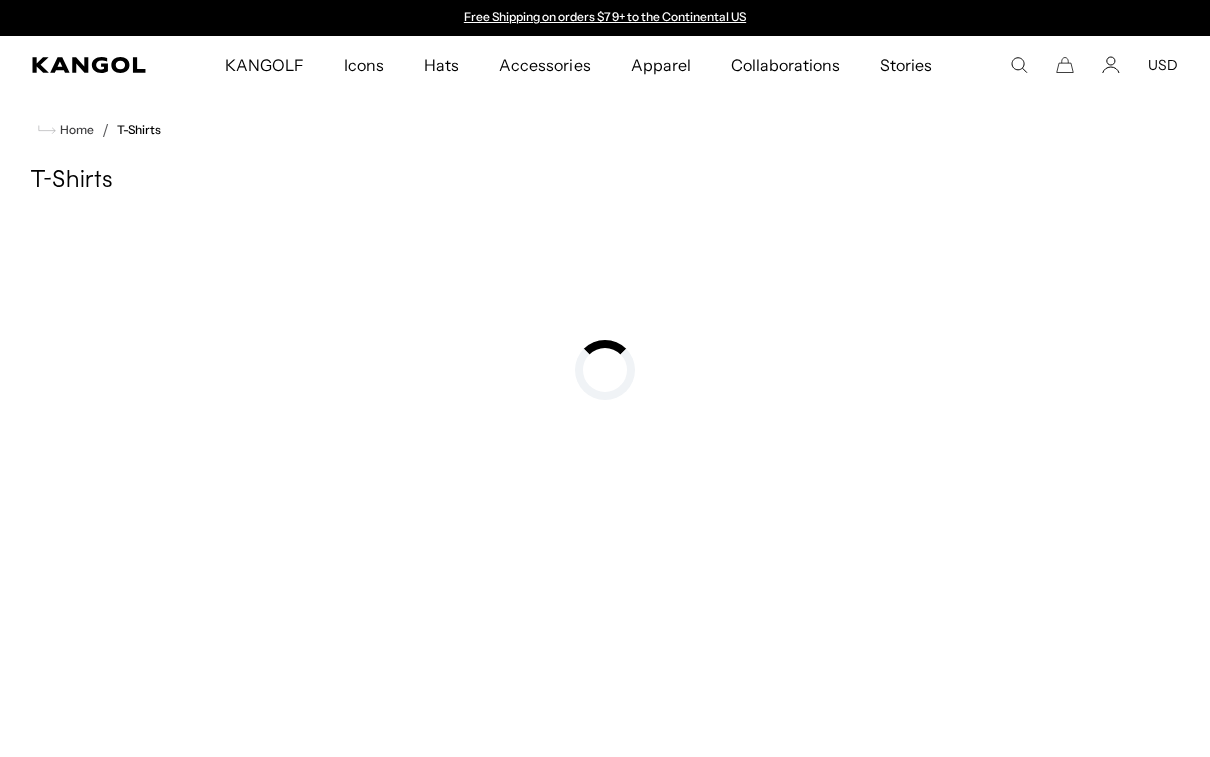 scroll, scrollTop: 0, scrollLeft: 0, axis: both 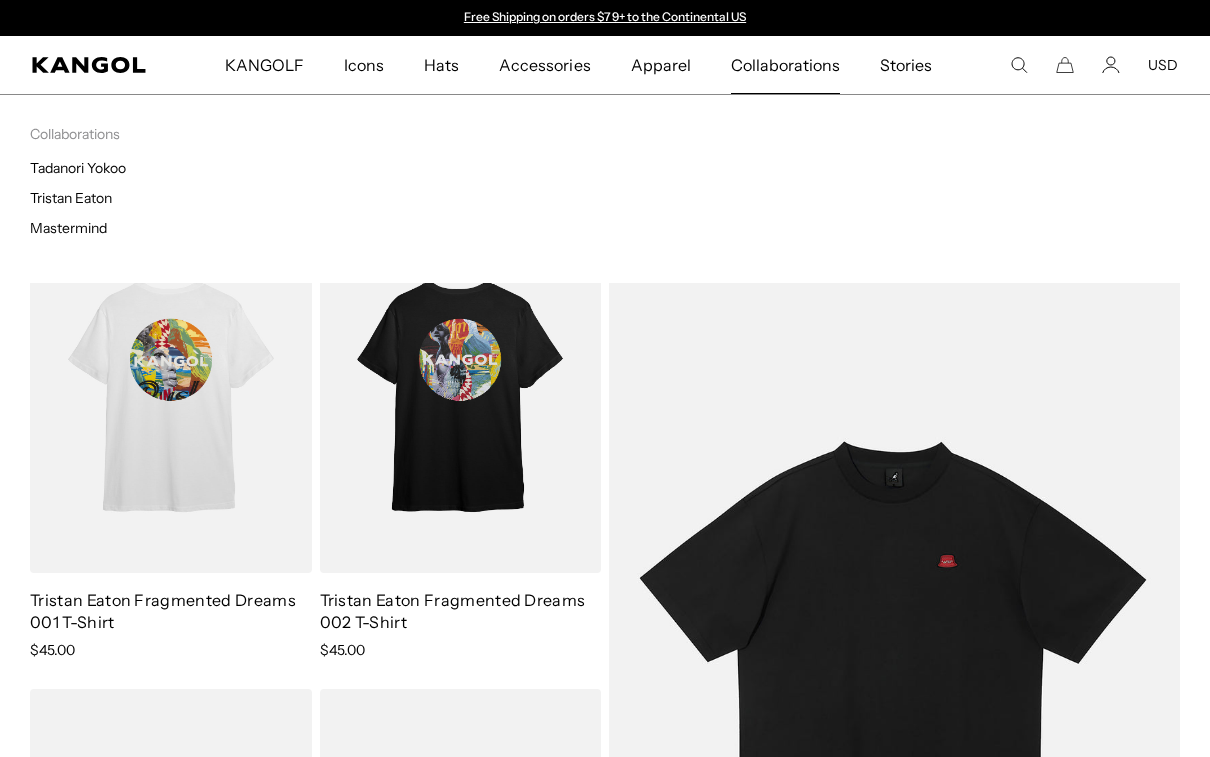 click on "Tadanori Yokoo" at bounding box center (78, 168) 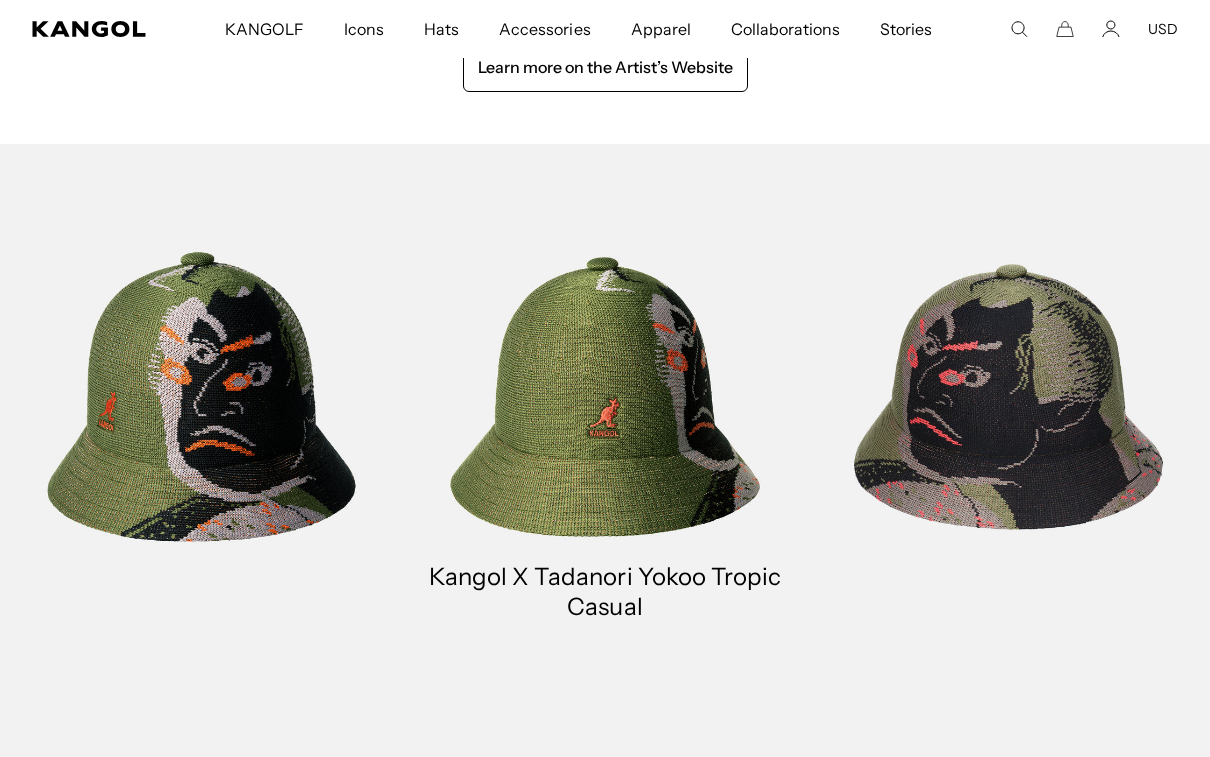 scroll, scrollTop: 1436, scrollLeft: 0, axis: vertical 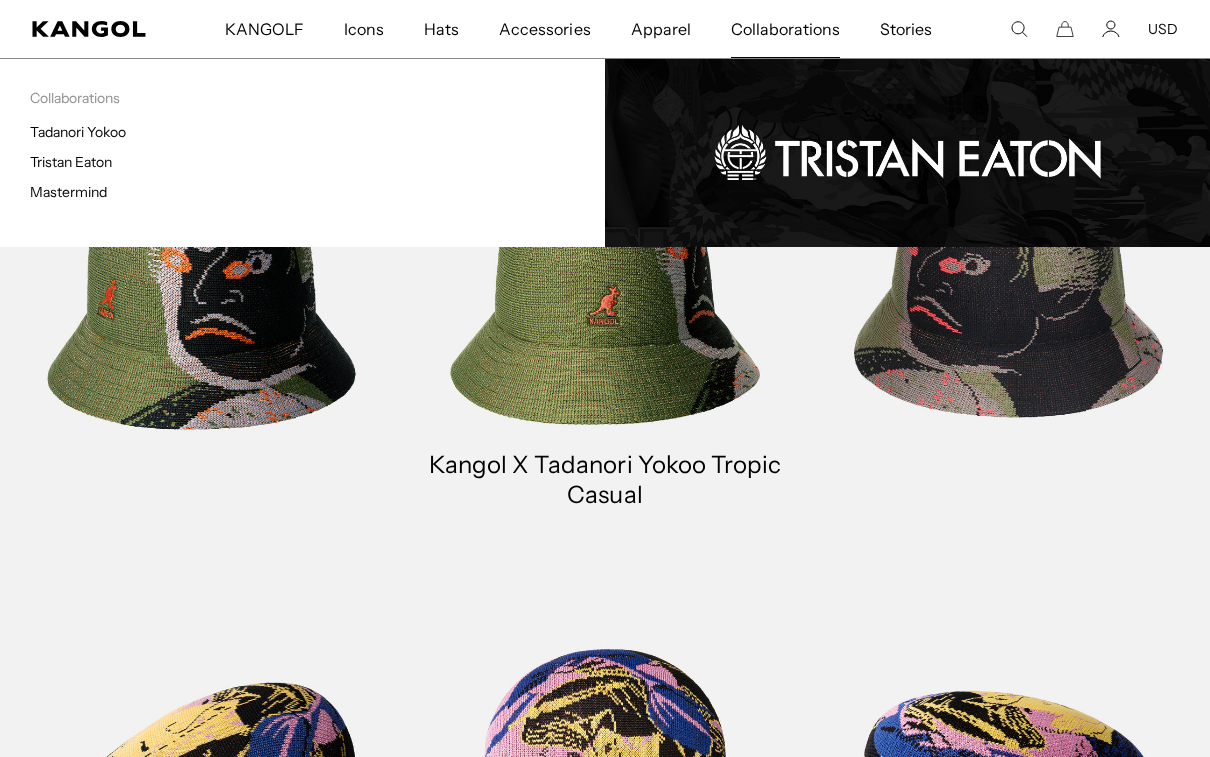 click on "Tristan Eaton" at bounding box center (71, 162) 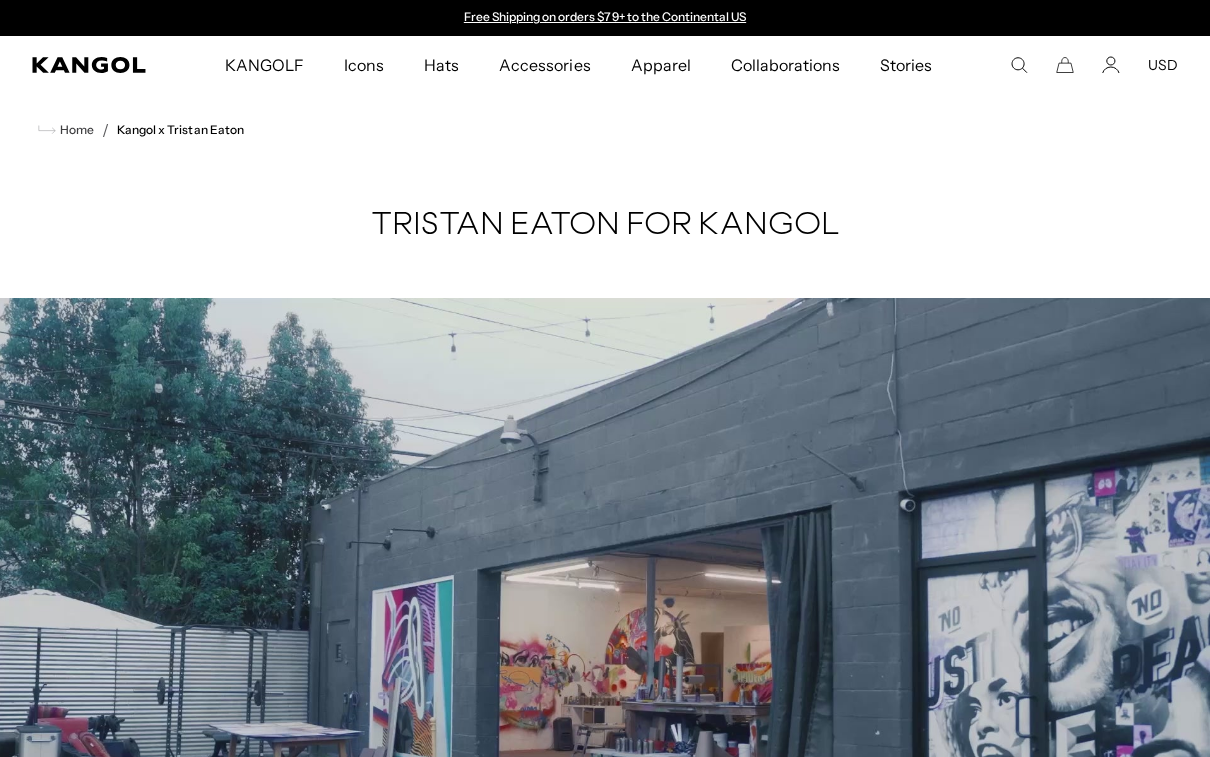 scroll, scrollTop: 0, scrollLeft: 0, axis: both 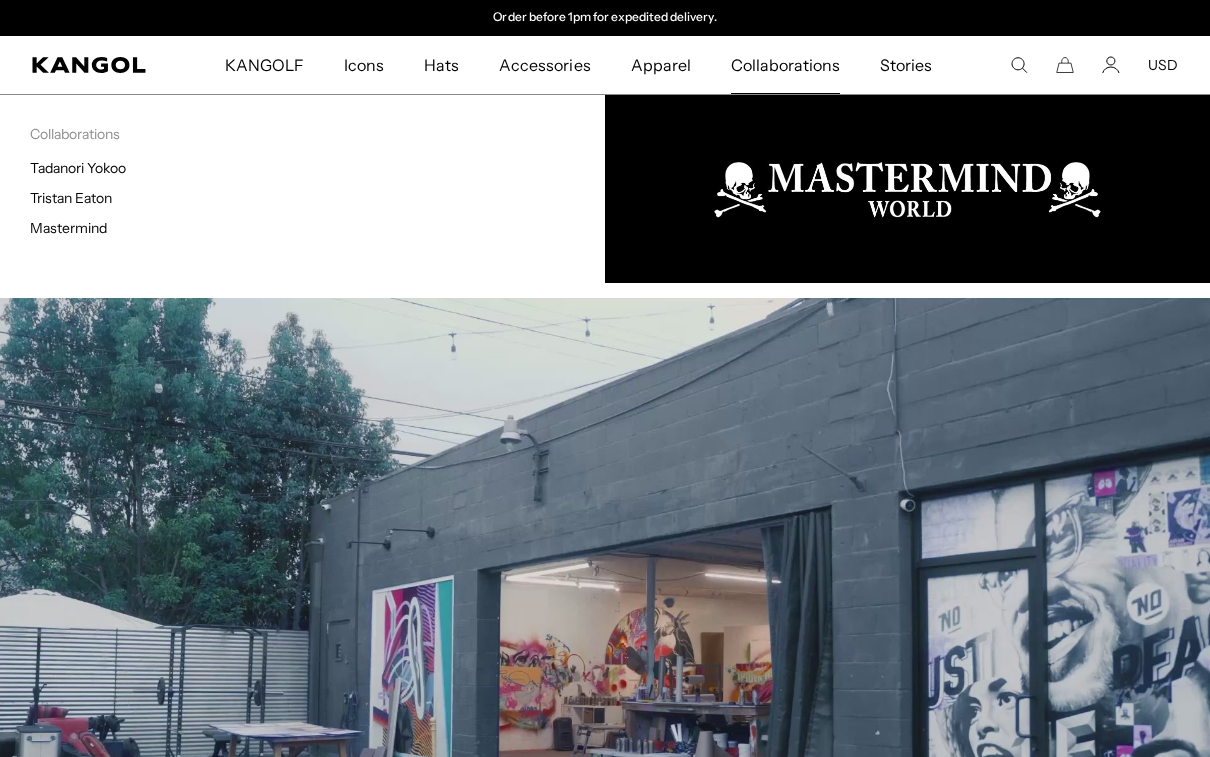 click on "Mastermind" at bounding box center (68, 228) 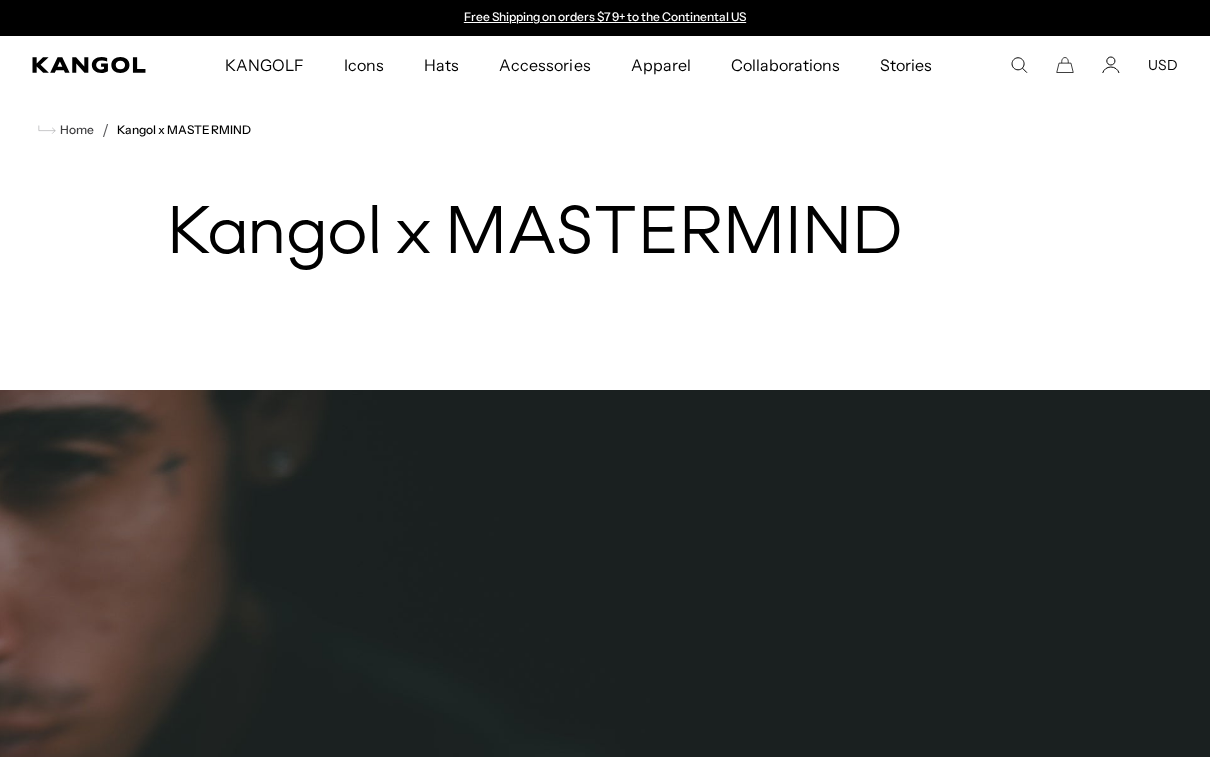 scroll, scrollTop: 0, scrollLeft: 0, axis: both 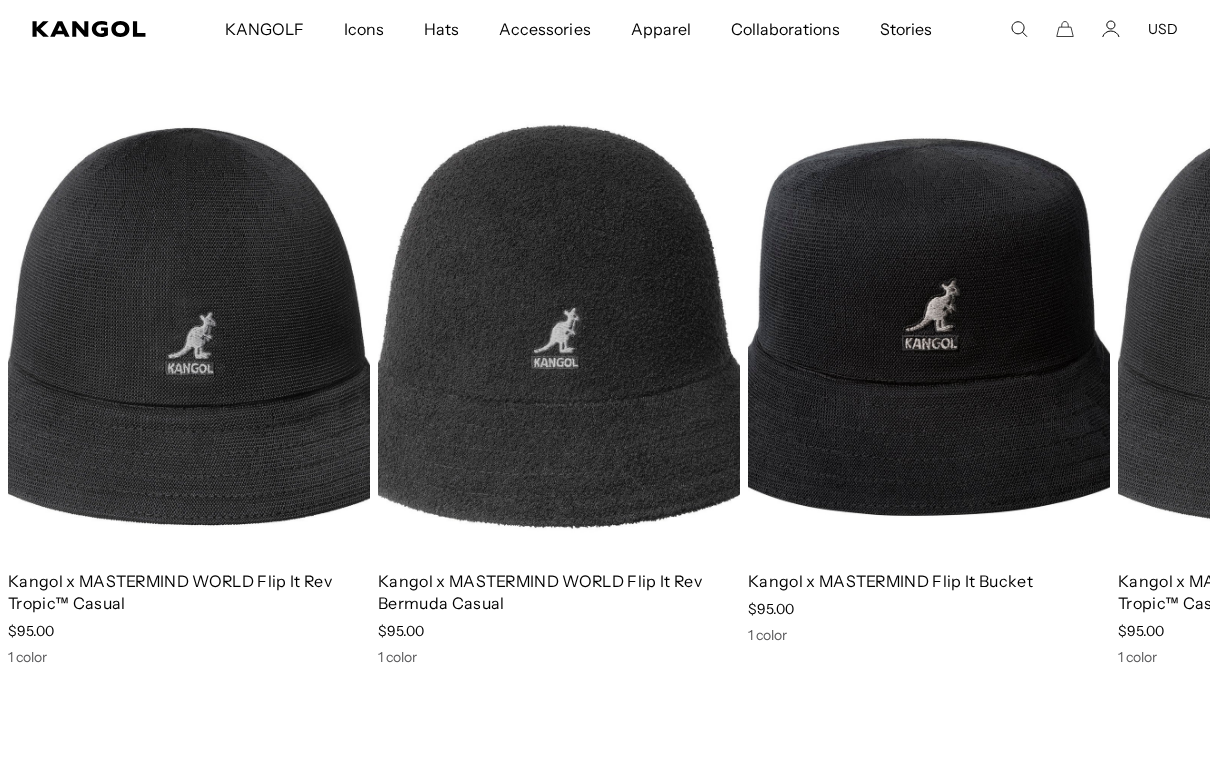 click on "Kangol x MASTERMIND Flip It Bucket" at bounding box center [929, 581] 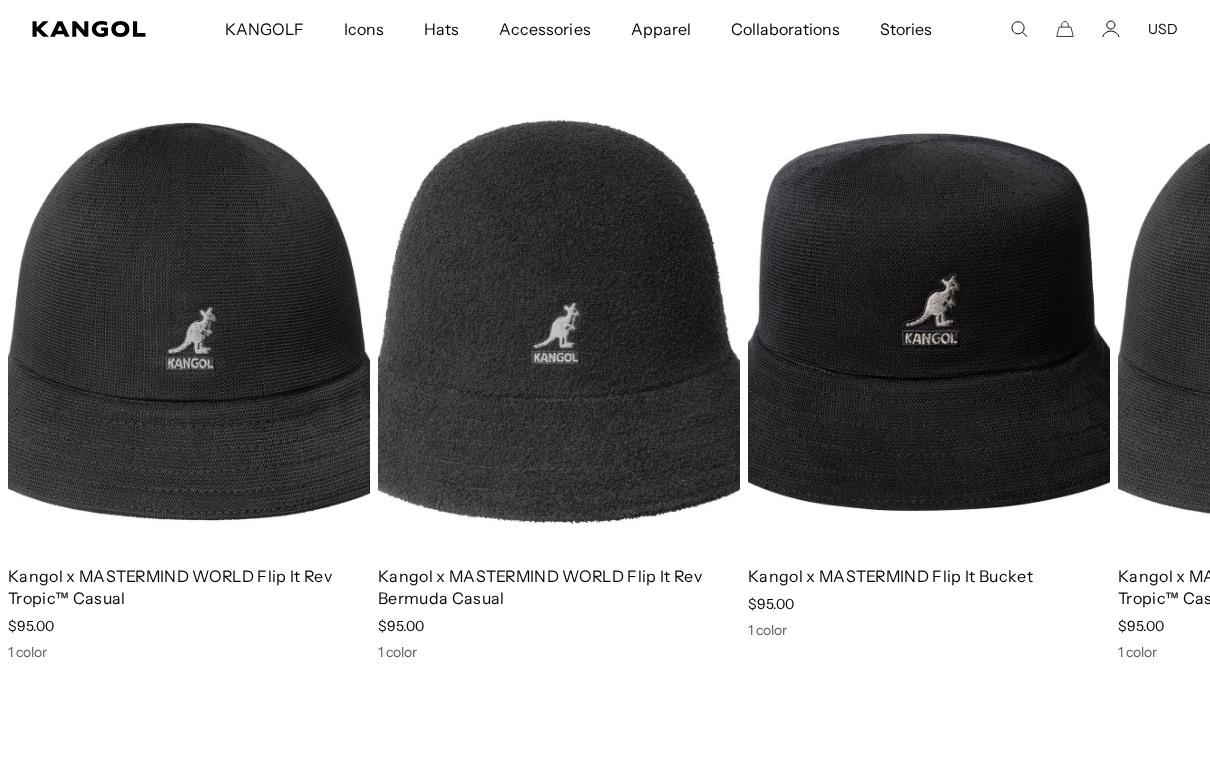 scroll, scrollTop: 1385, scrollLeft: 0, axis: vertical 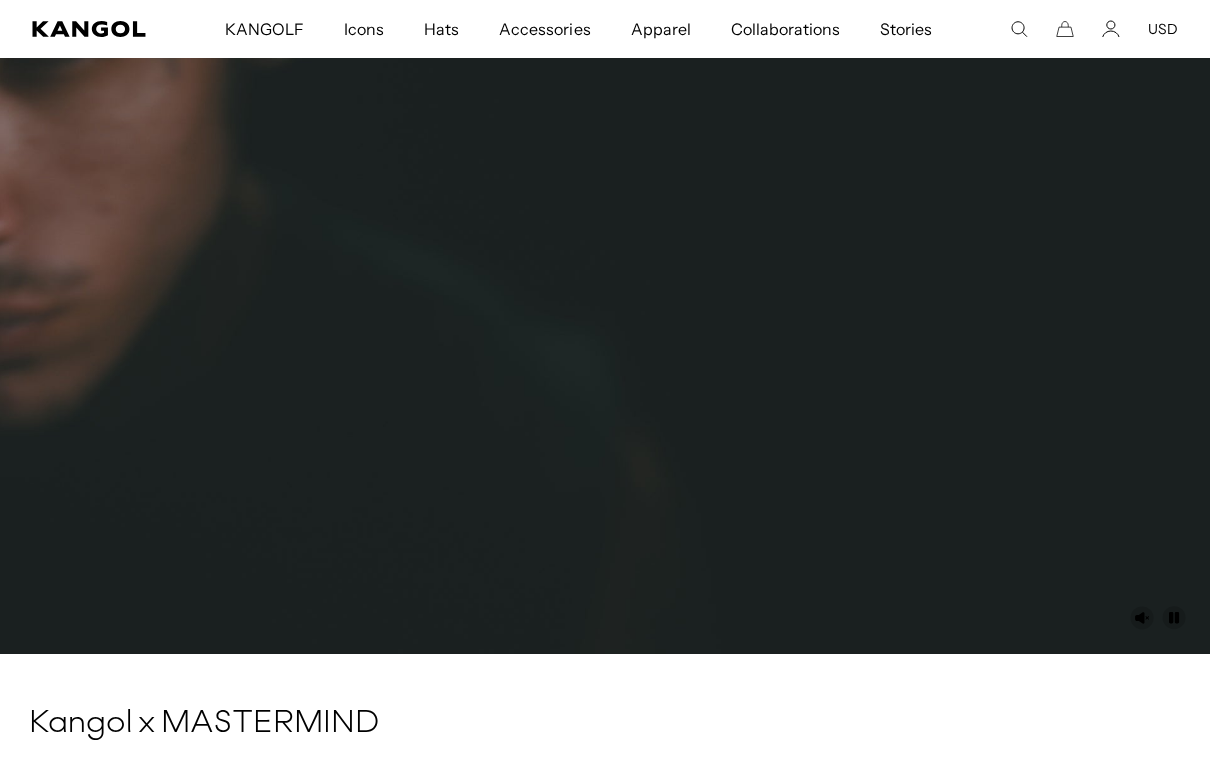 click 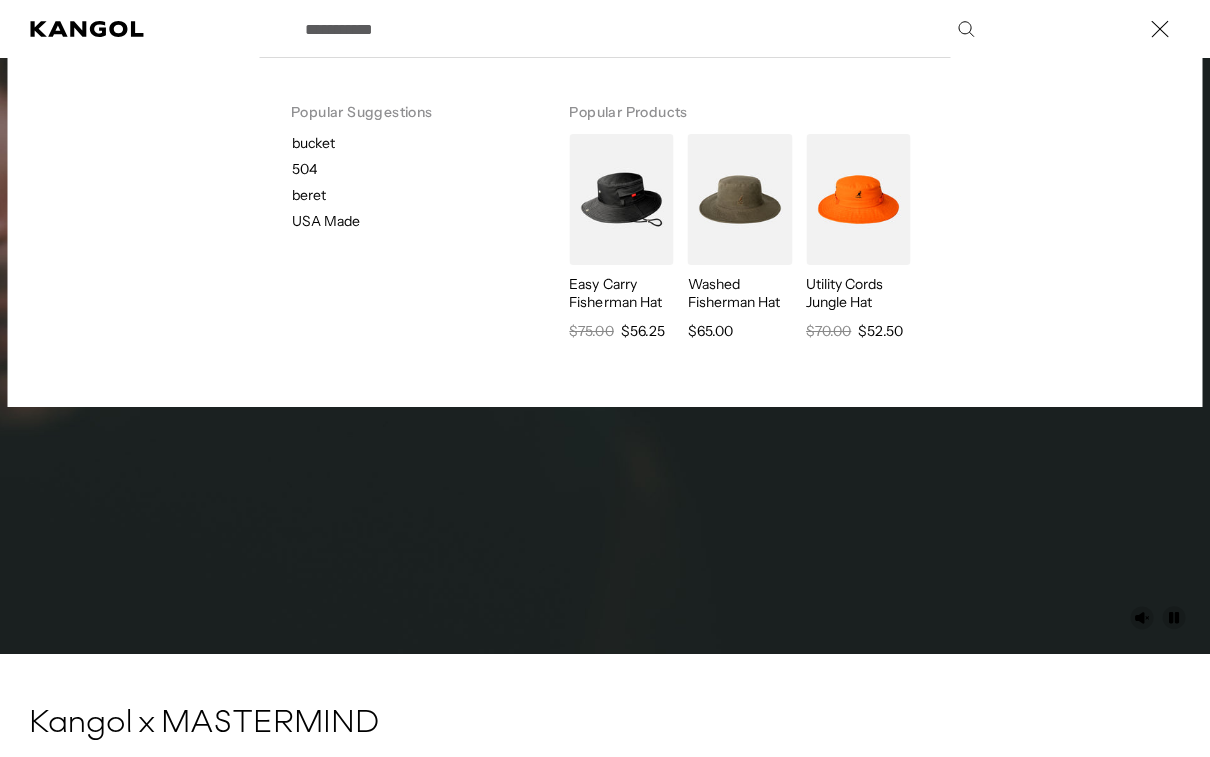 scroll, scrollTop: 0, scrollLeft: 412, axis: horizontal 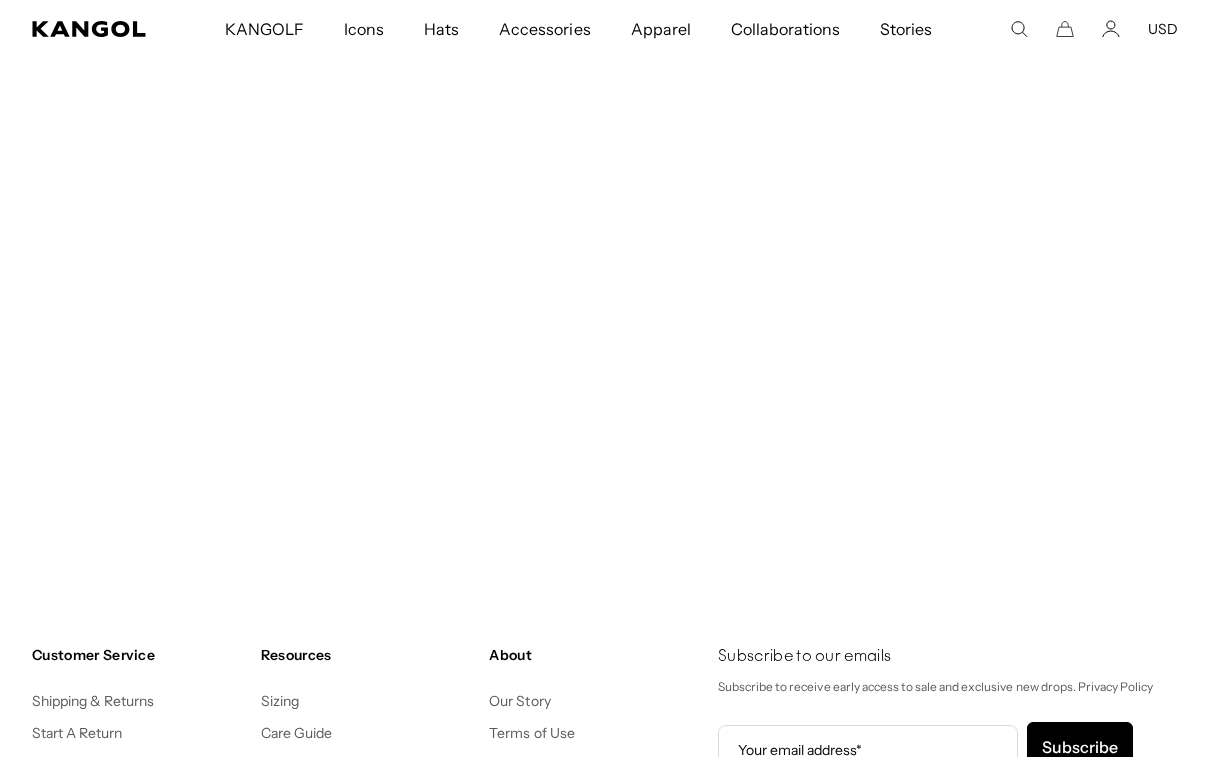 type on "****" 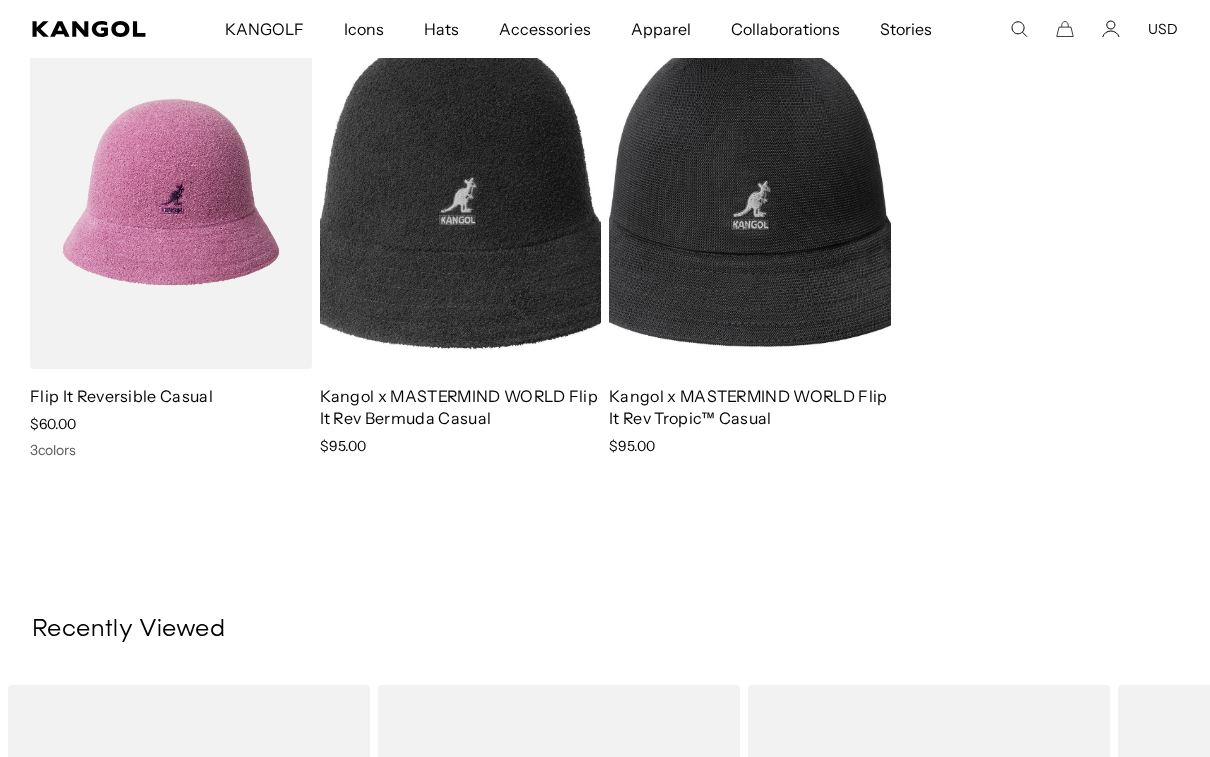 scroll, scrollTop: 422, scrollLeft: 0, axis: vertical 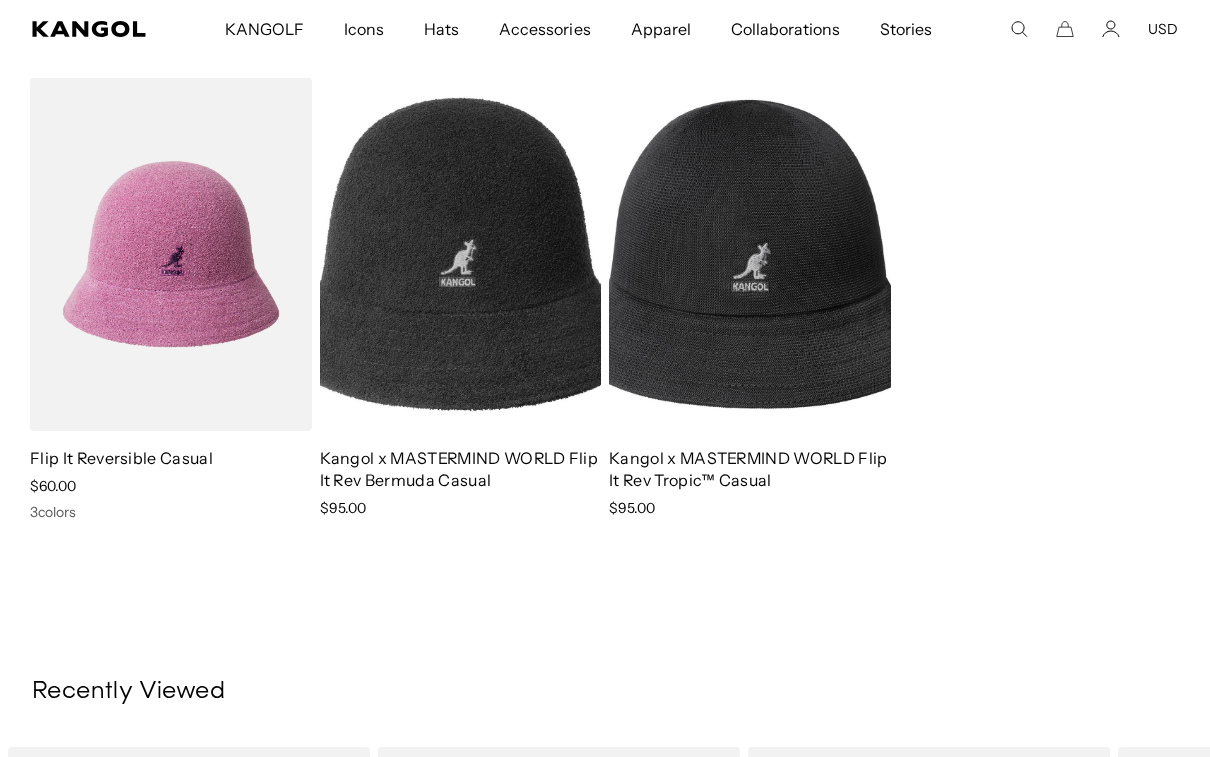 click on "Flip It Reversible Casual" at bounding box center (121, 458) 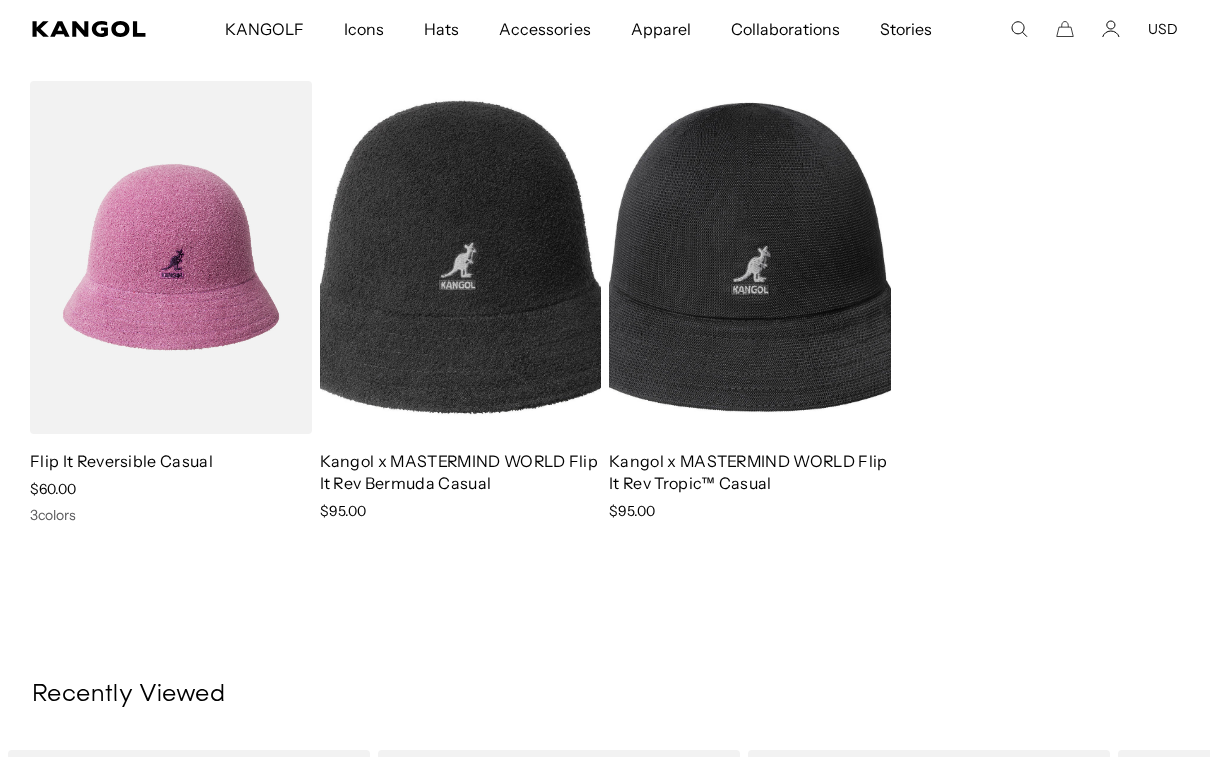 scroll, scrollTop: 0, scrollLeft: 412, axis: horizontal 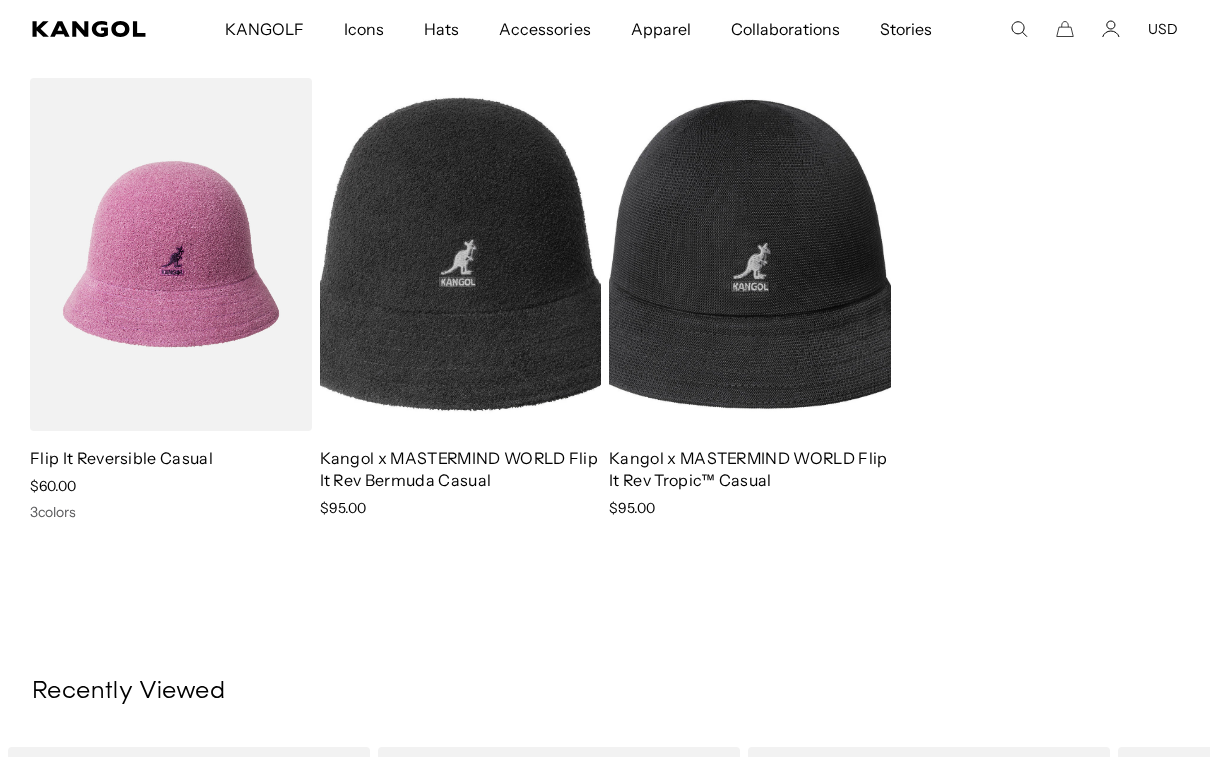 click on "Kangol x MASTERMIND WORLD Flip It Rev Tropic™ Casual" at bounding box center [748, 469] 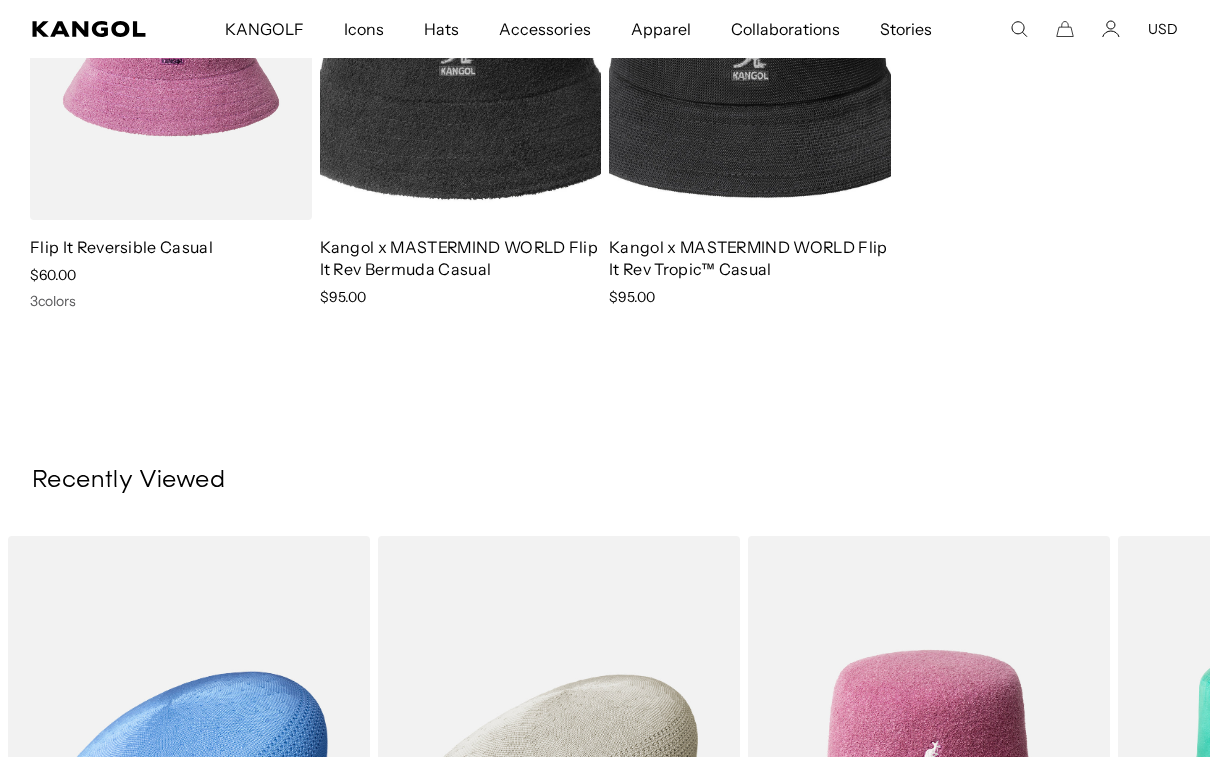 scroll, scrollTop: 787, scrollLeft: 0, axis: vertical 